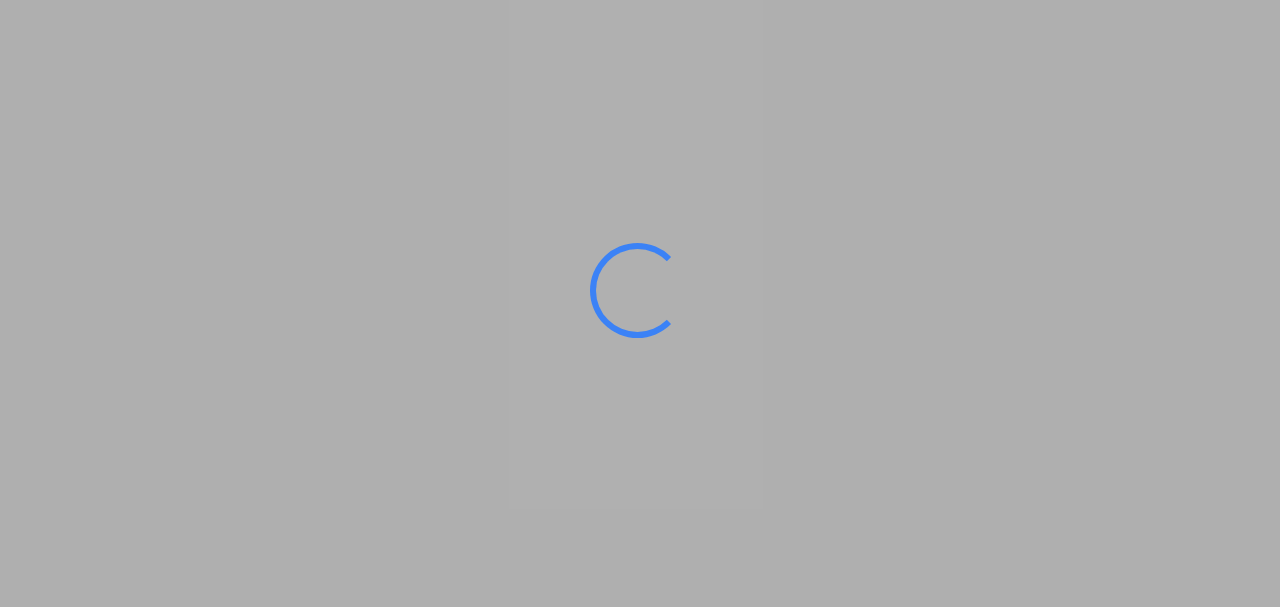 scroll, scrollTop: 0, scrollLeft: 0, axis: both 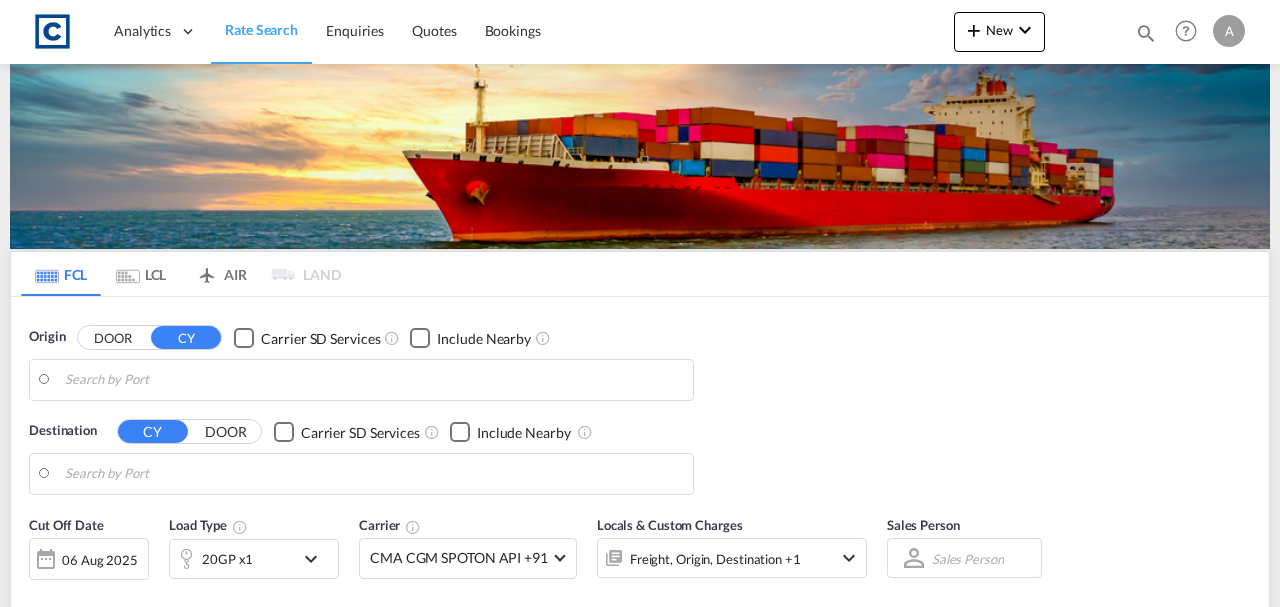 type on "Grangemouth, GBGRG" 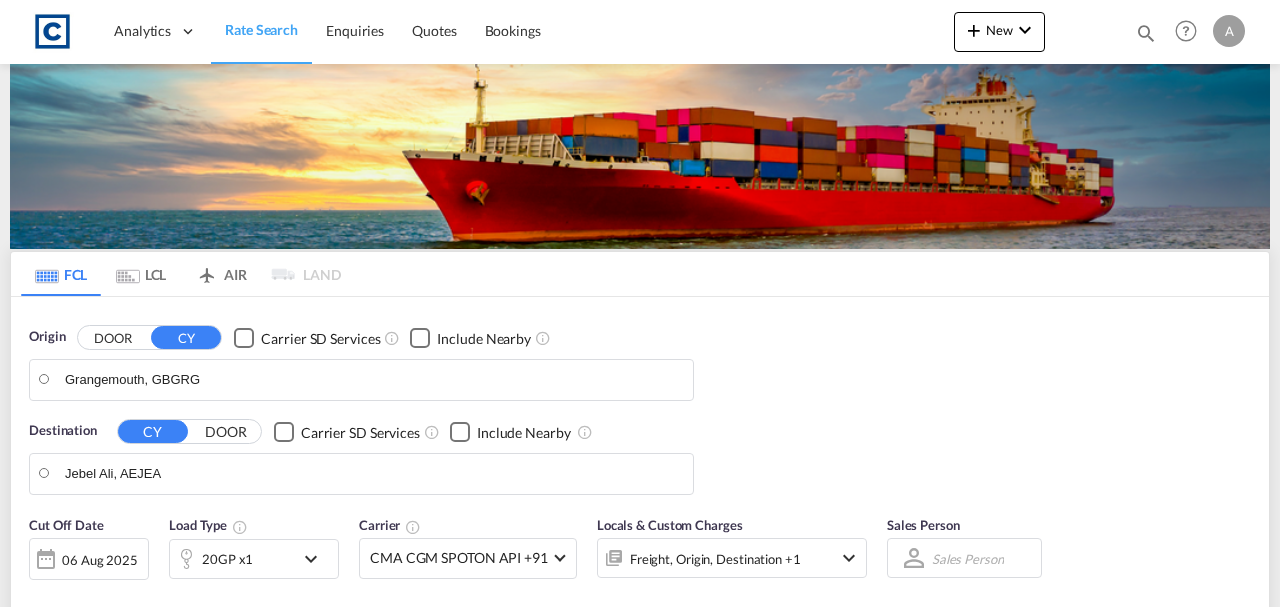 click on "DOOR" at bounding box center (113, 337) 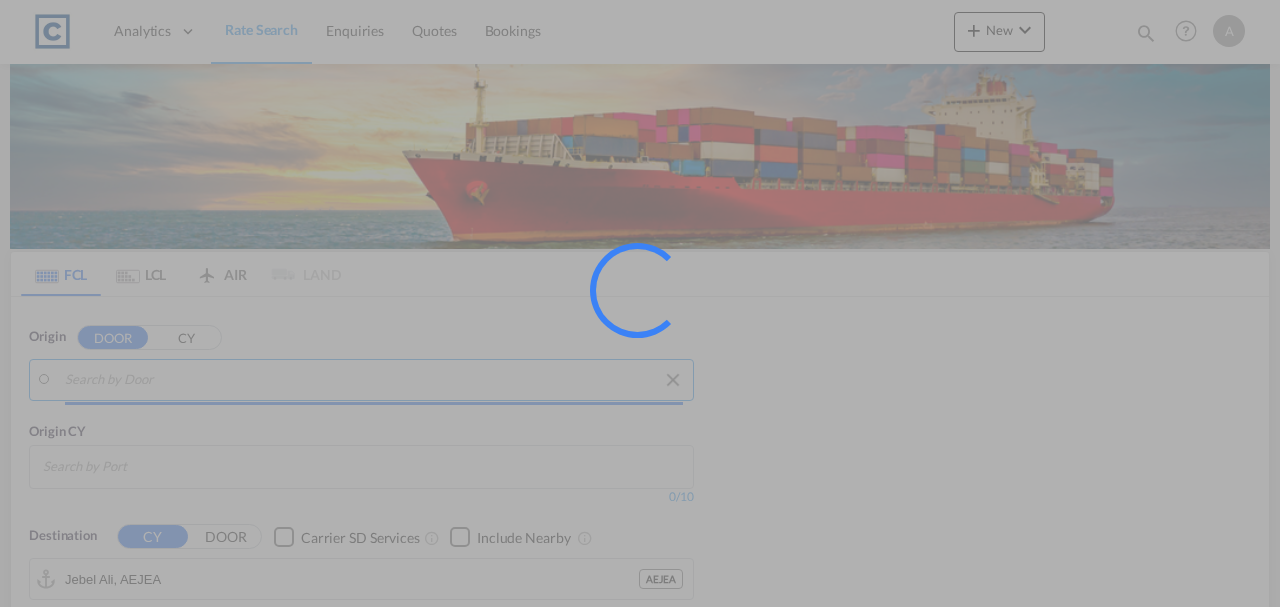 type on "[POSTAL_CODE], [CITY]" 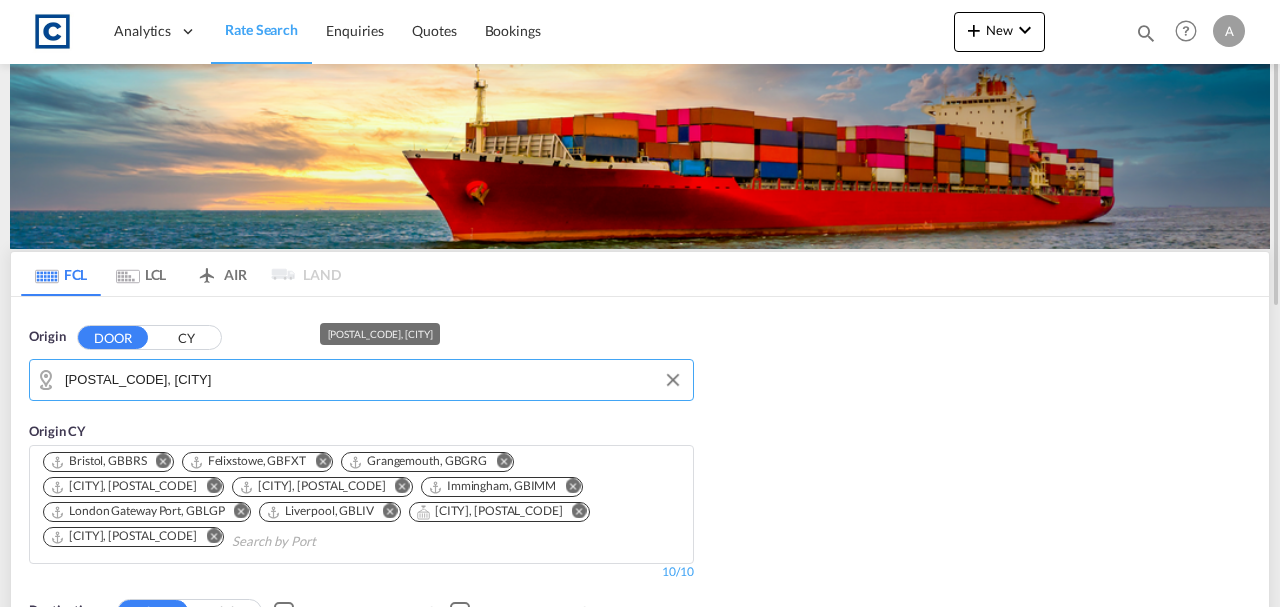 click on "[POSTAL_CODE], [CITY]" at bounding box center [374, 380] 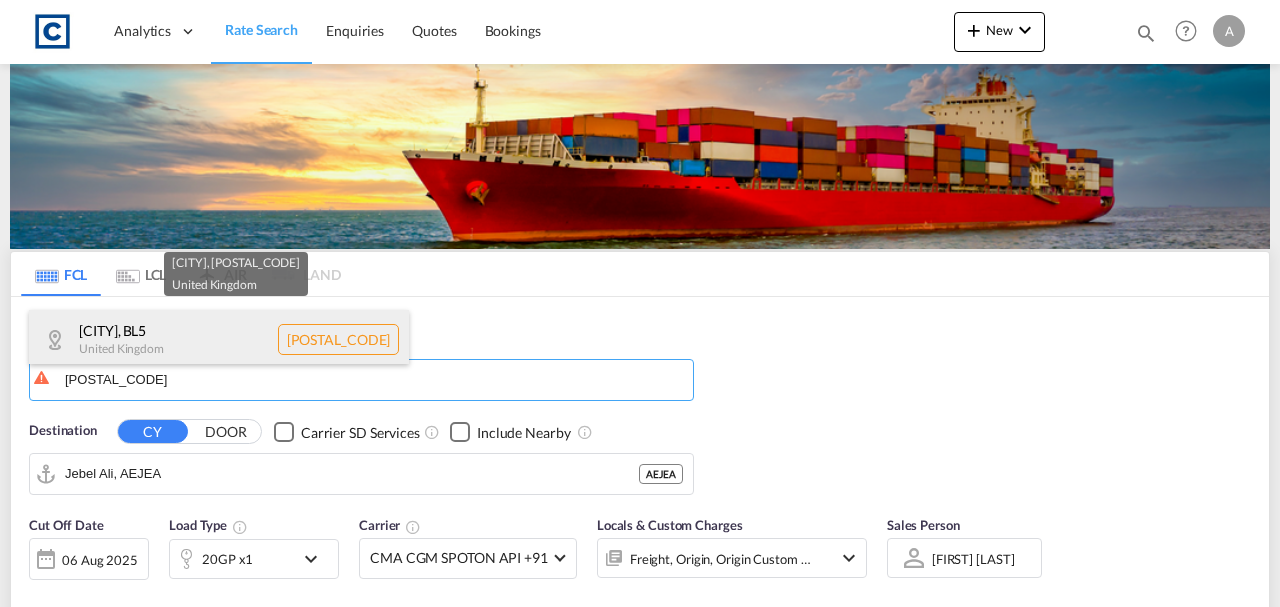 click on "[CITY] ,
[POSTAL_CODE]
[COUNTRY]
[POSTAL_CODE]" at bounding box center [219, 340] 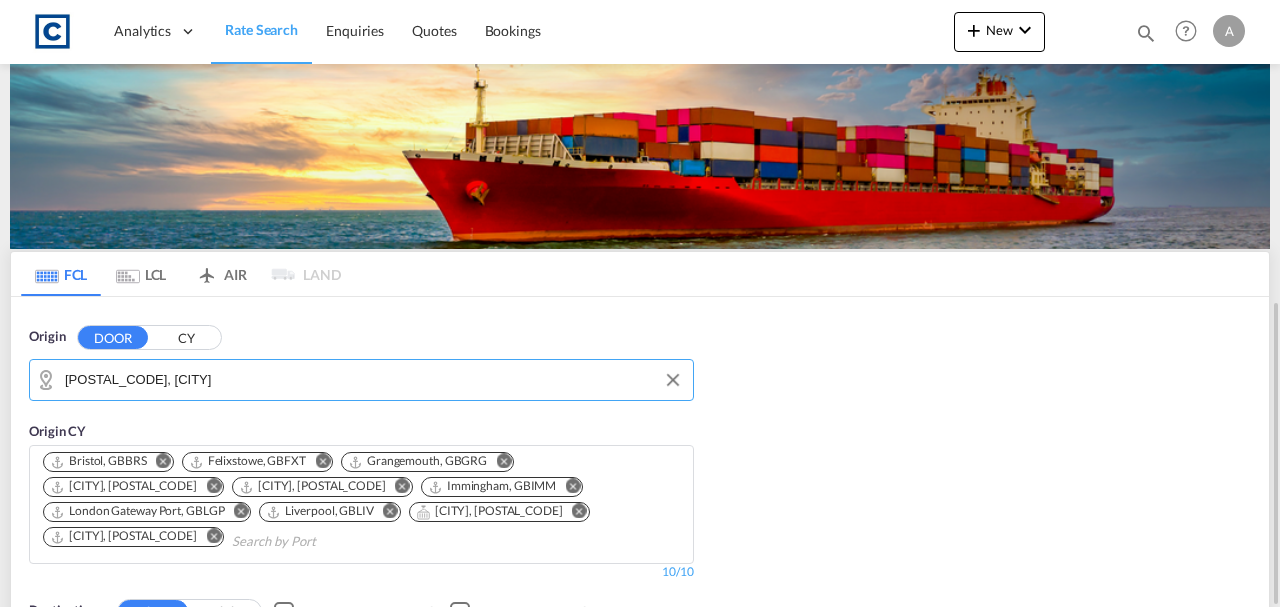 scroll, scrollTop: 266, scrollLeft: 0, axis: vertical 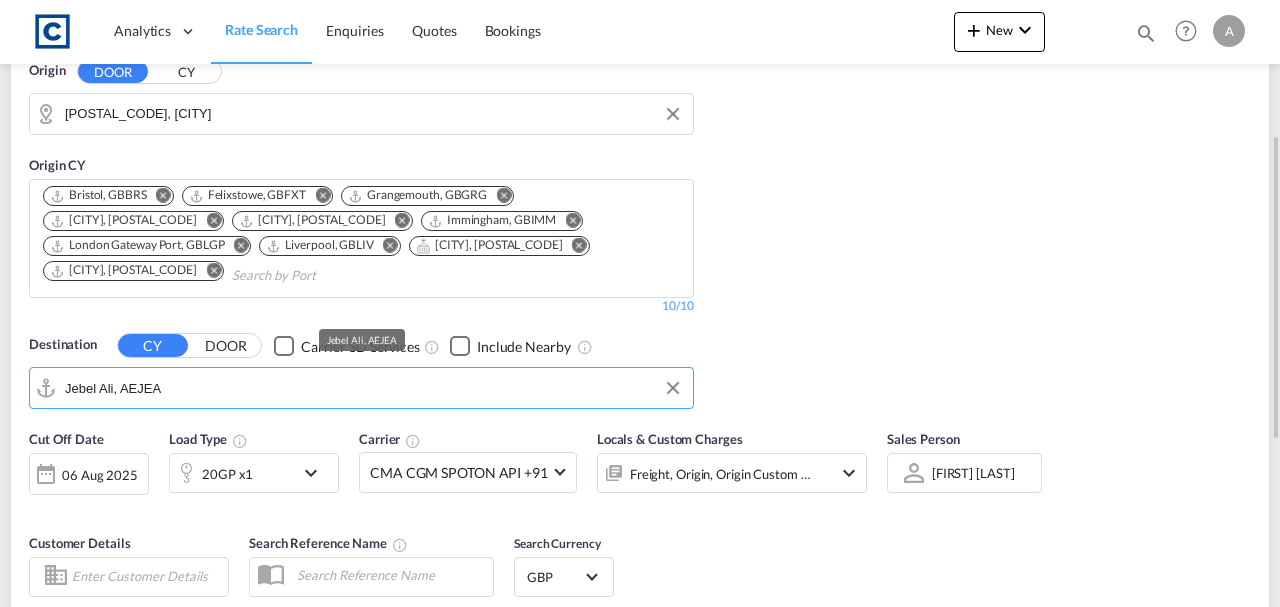 click on "Jebel Ali, AEJEA" at bounding box center [374, 388] 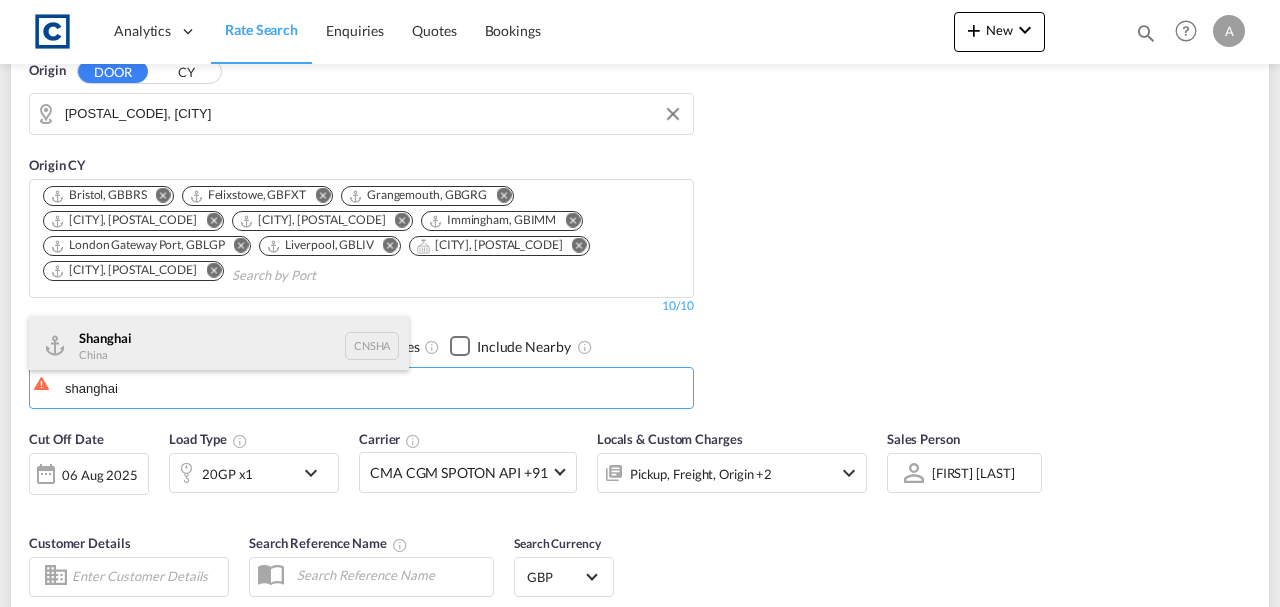 click on "[CITY]
China
[POSTAL_CODE]" at bounding box center (219, 346) 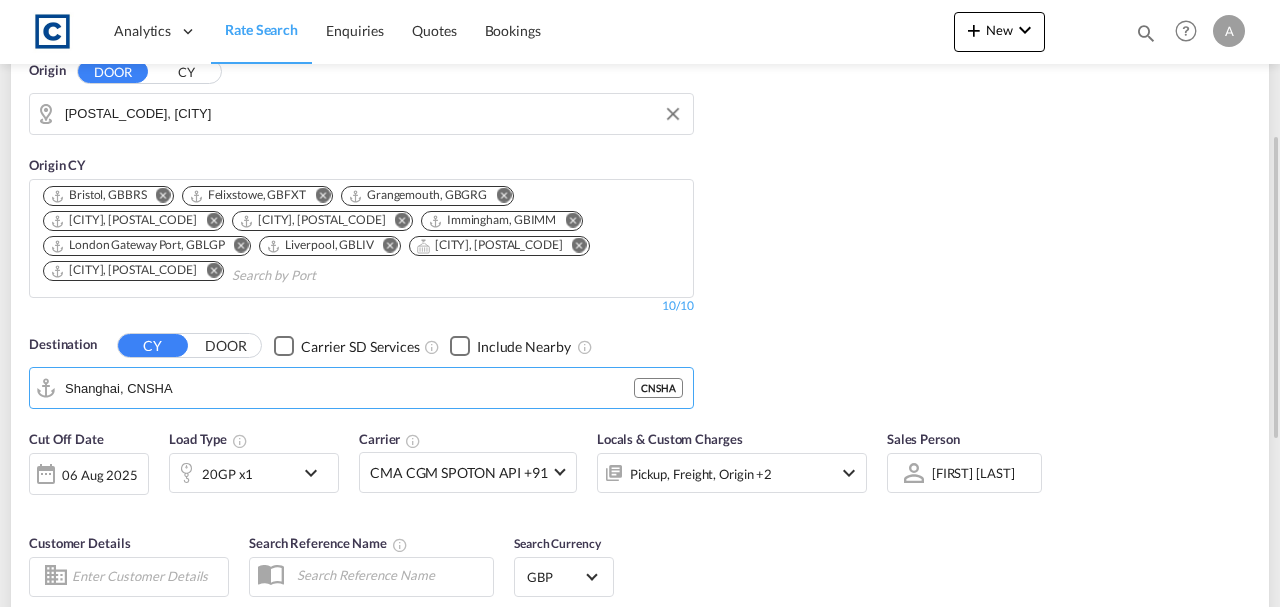 click on "Pickup,  Freight,  Origin +2" at bounding box center (701, 474) 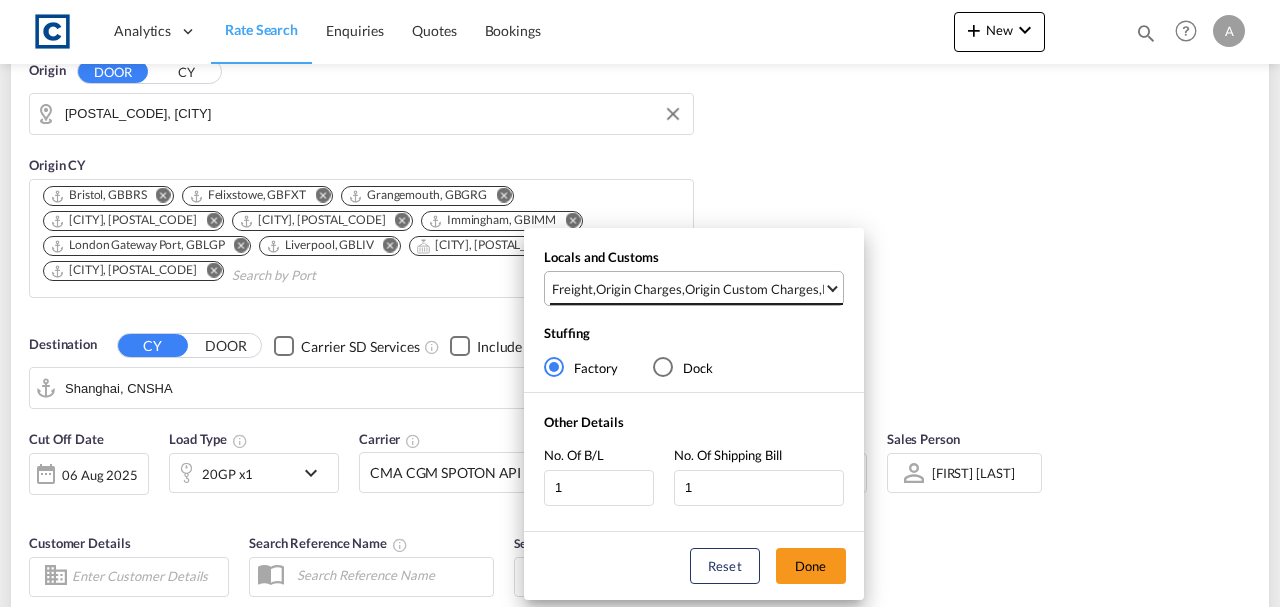 click on "Origin Custom Charges" at bounding box center [752, 289] 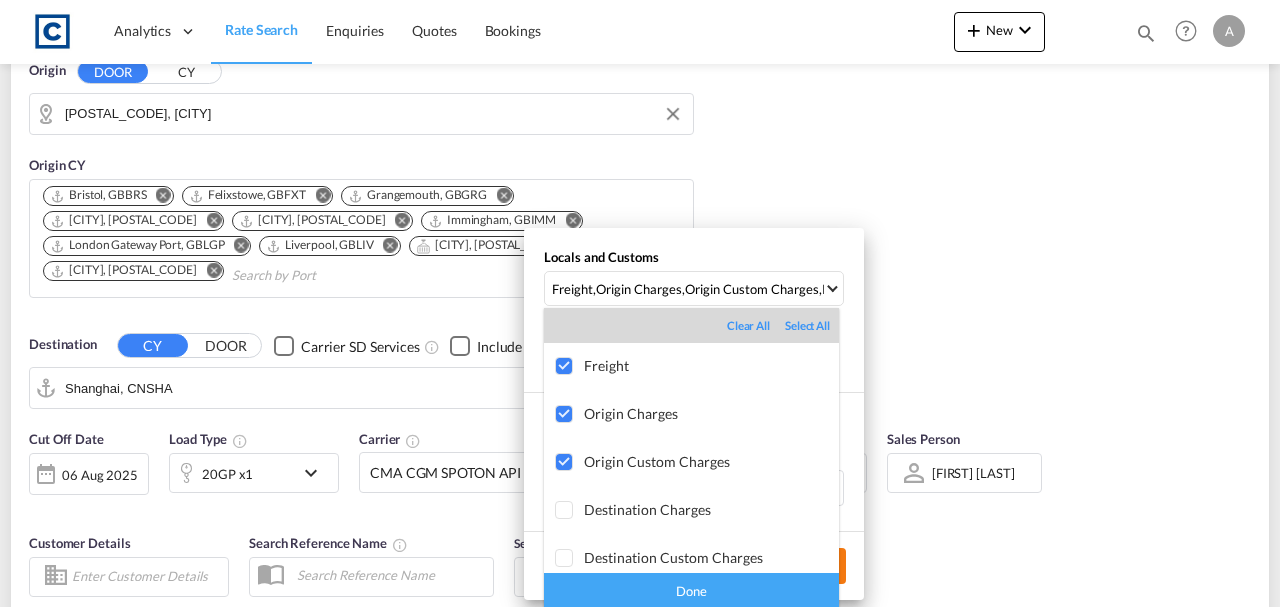 drag, startPoint x: 756, startPoint y: 586, endPoint x: 800, endPoint y: 576, distance: 45.122055 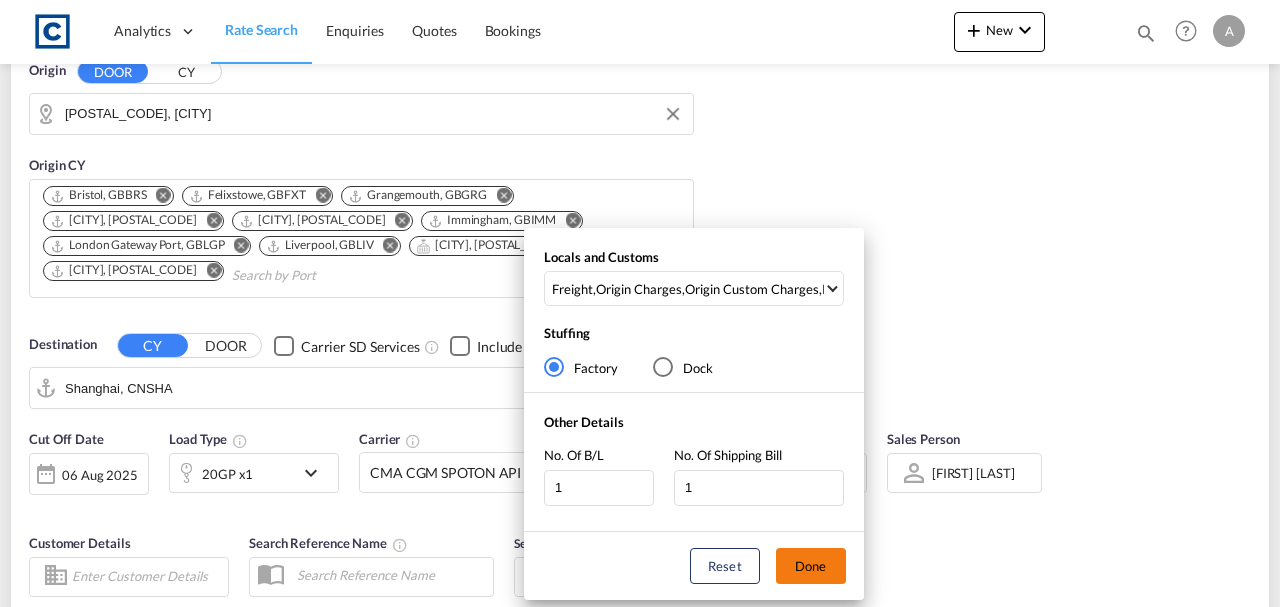 drag, startPoint x: 809, startPoint y: 566, endPoint x: 940, endPoint y: 483, distance: 155.08063 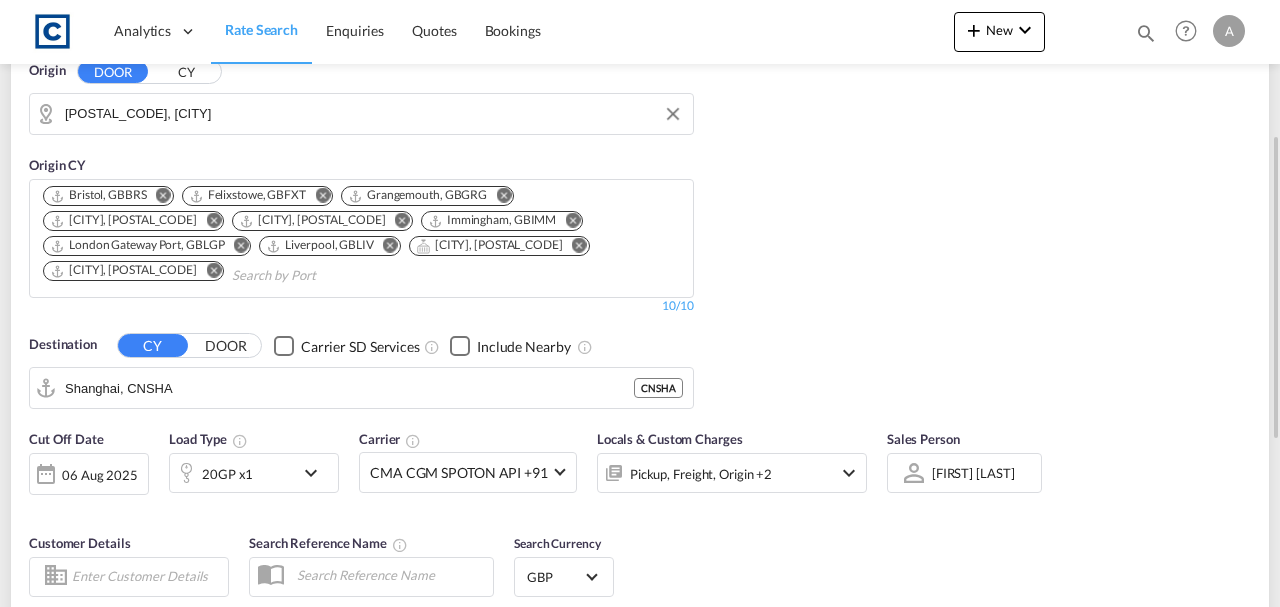 click on "Origin   DOOR
CY
GB-BL5, Bolton
Origin CY
Bristol, GBBRS
Felixstowe, GBFXT
Grangemouth, GBGRG
Greenock, GBGRK
Hull, GBHUL
Immingham, GBIMM
London Gateway Port, GBLGP
Liverpool, GBLIV
Portsmouth, HAM, GBPME" at bounding box center [640, 225] 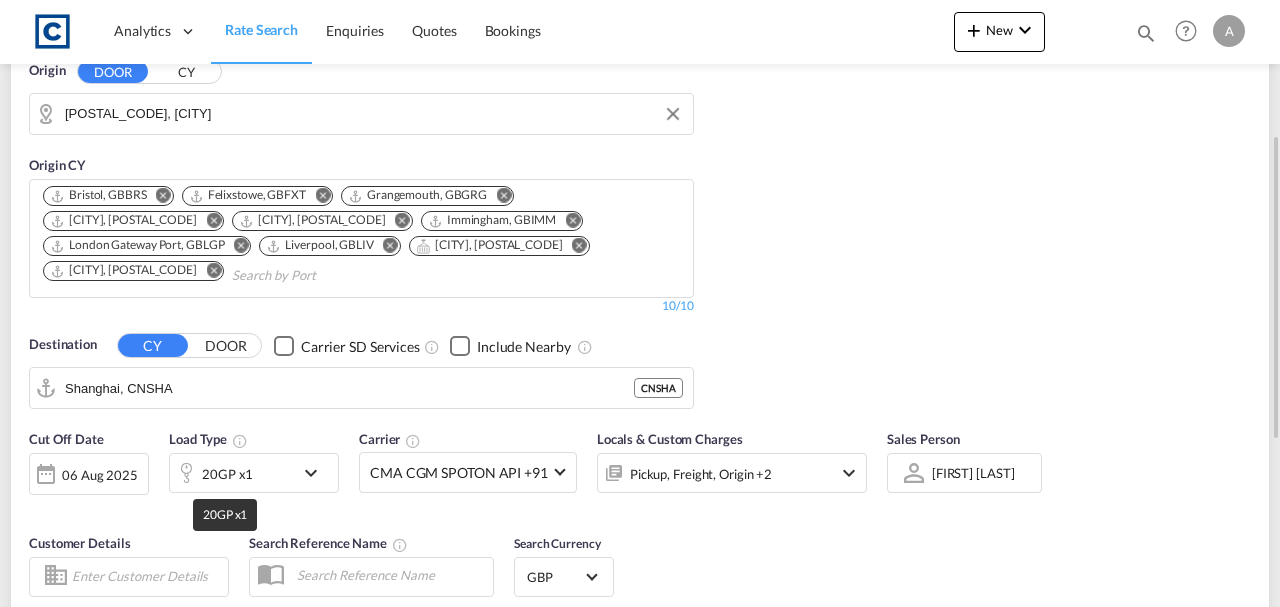click on "20GP x1" at bounding box center [227, 474] 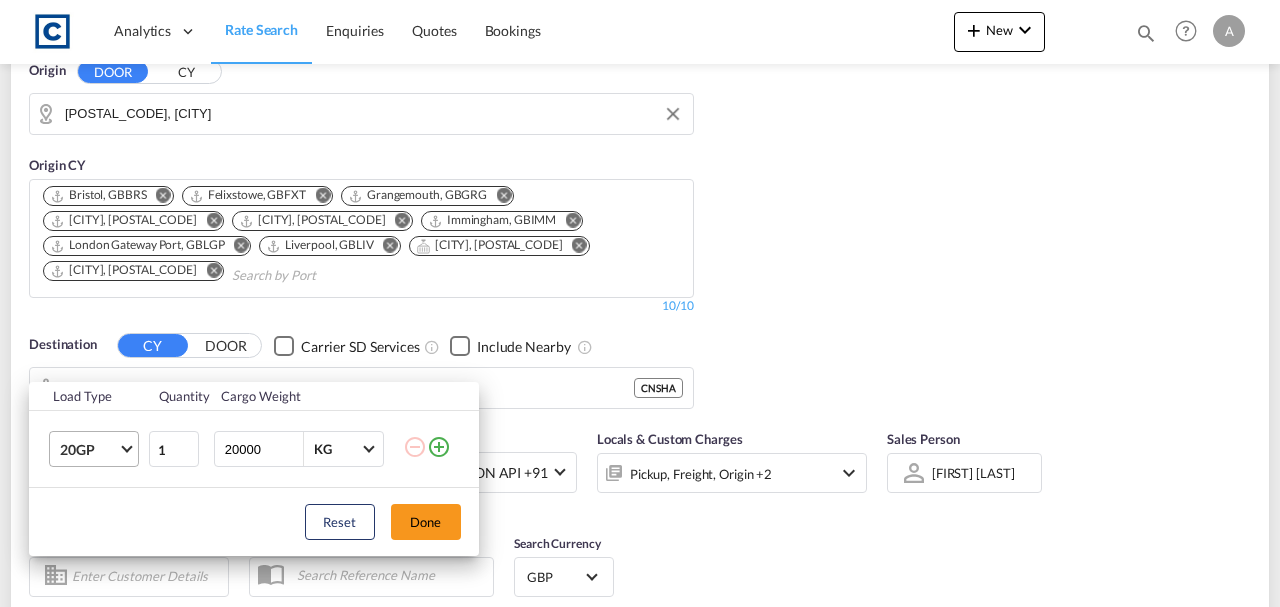click on "20GP" at bounding box center [89, 450] 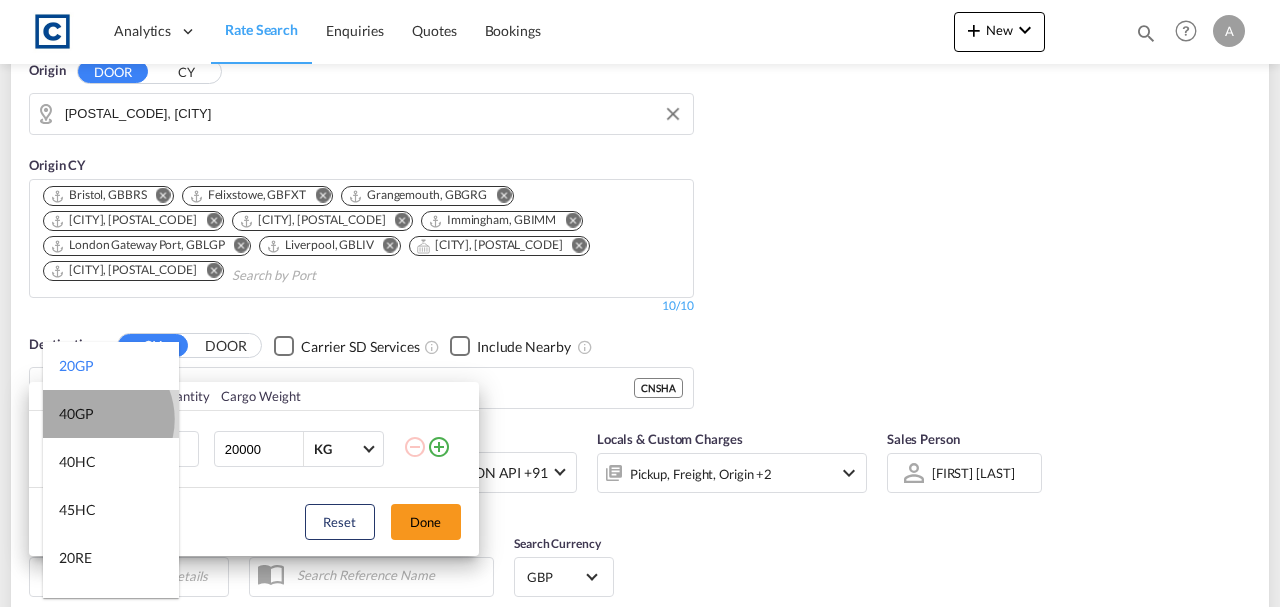 click on "40GP" at bounding box center (76, 414) 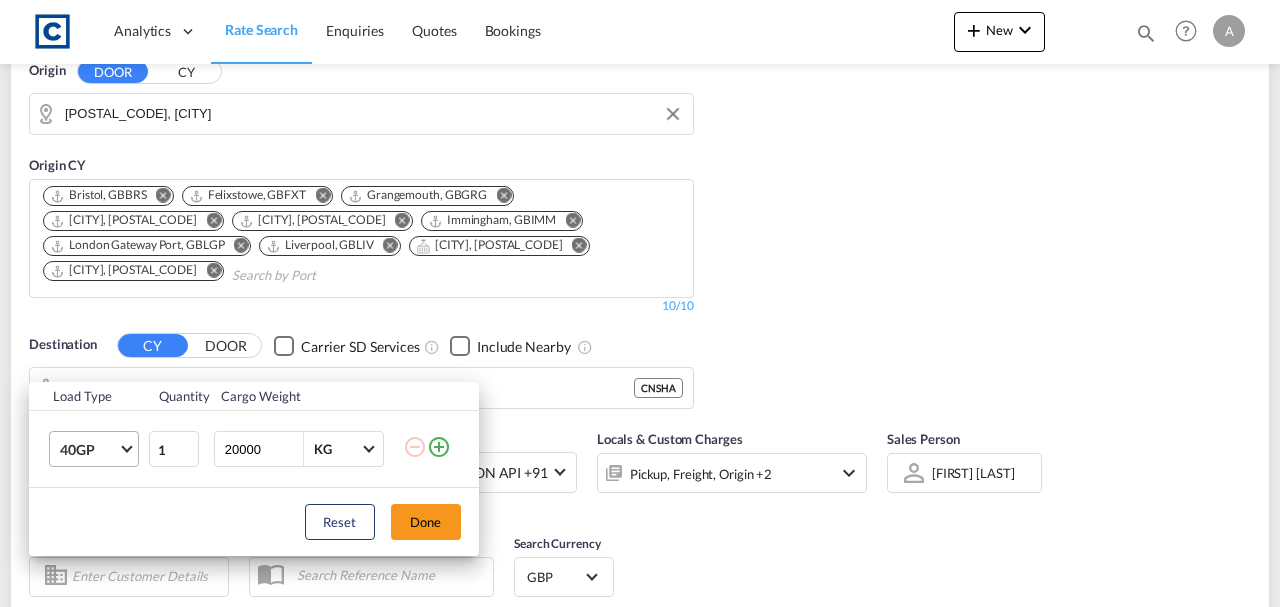 click on "40GP" at bounding box center (98, 449) 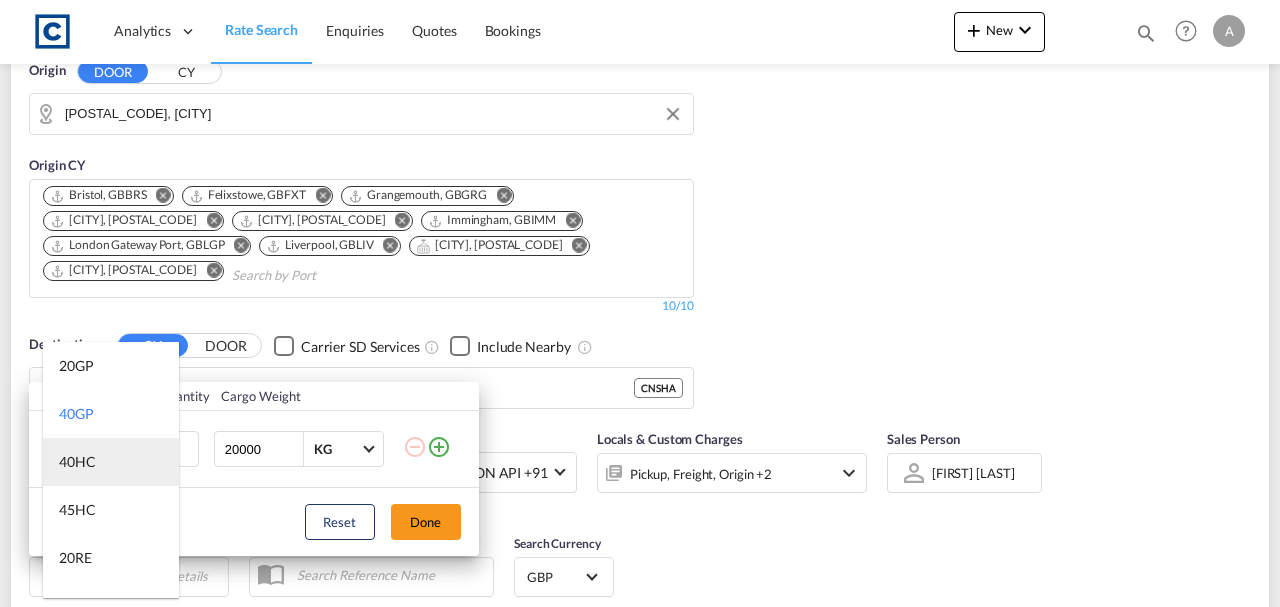 click on "40HC" at bounding box center (77, 462) 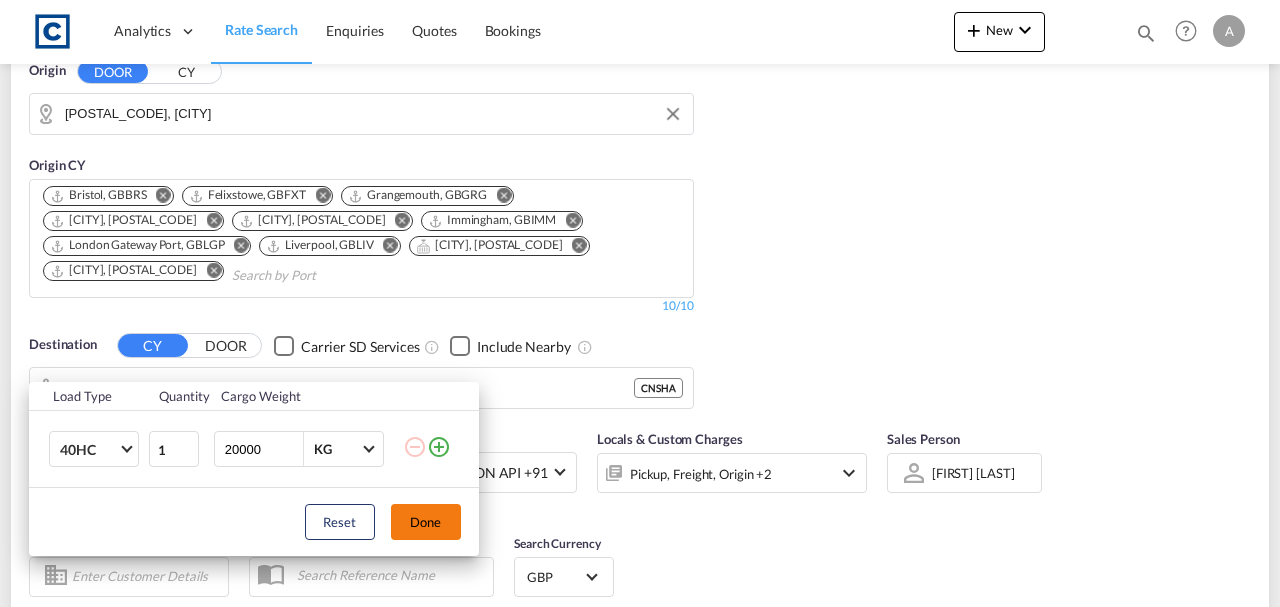 click on "Done" at bounding box center [426, 522] 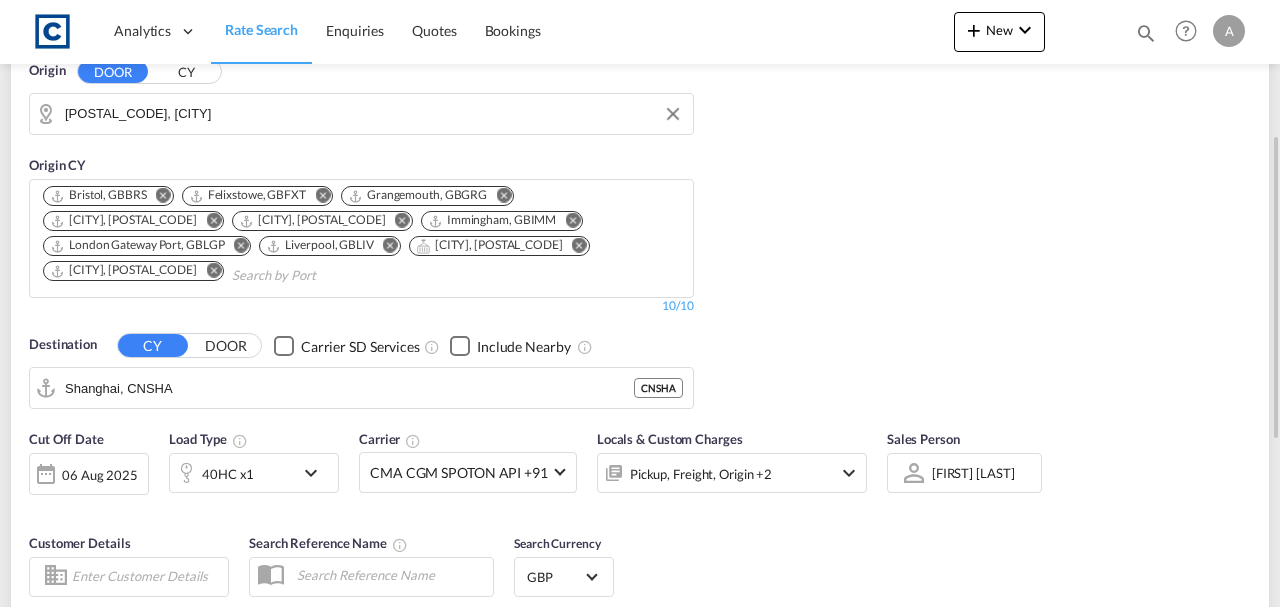click on "Origin   DOOR
CY
GB-BL5, Bolton
Origin CY
Bristol, GBBRS
Felixstowe, GBFXT
Grangemouth, GBGRG
Greenock, GBGRK
Hull, GBHUL
Immingham, GBIMM
London Gateway Port, GBLGP
Liverpool, GBLIV
Portsmouth, HAM, GBPME" at bounding box center (640, 225) 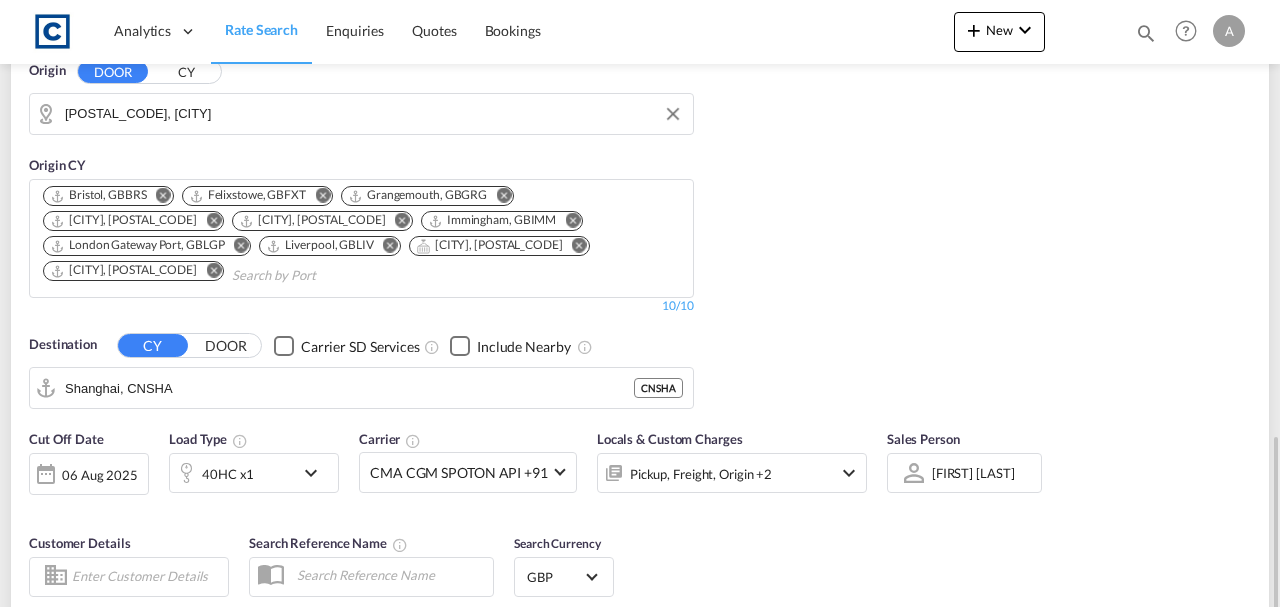 scroll, scrollTop: 533, scrollLeft: 0, axis: vertical 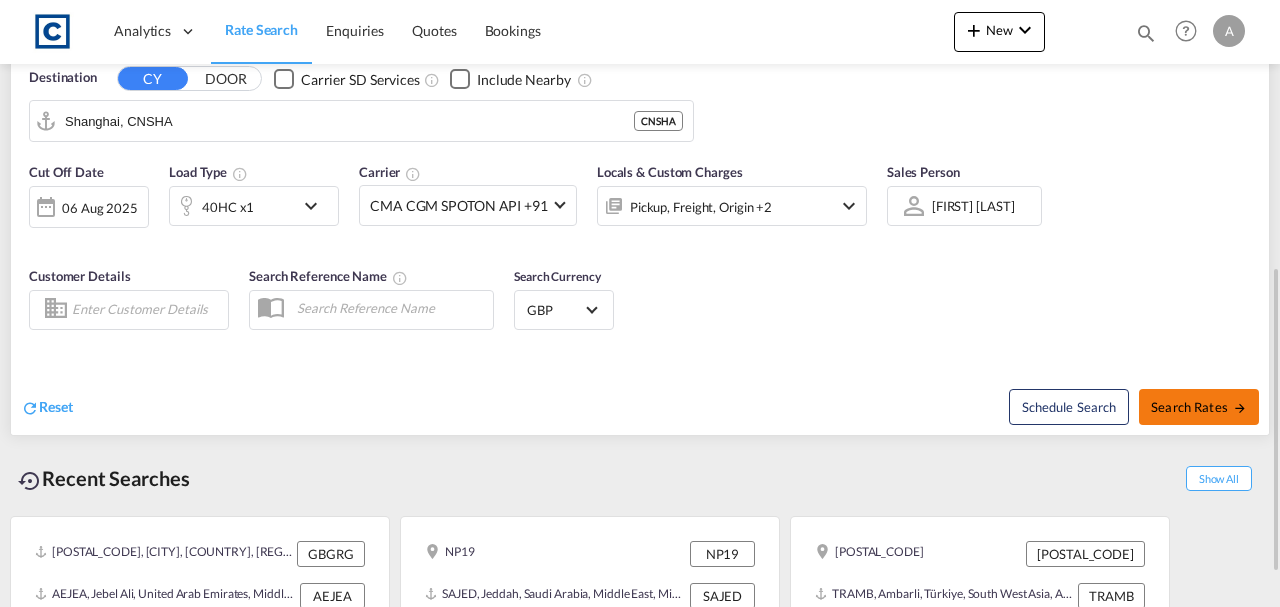 click on "Search Rates" at bounding box center [1199, 407] 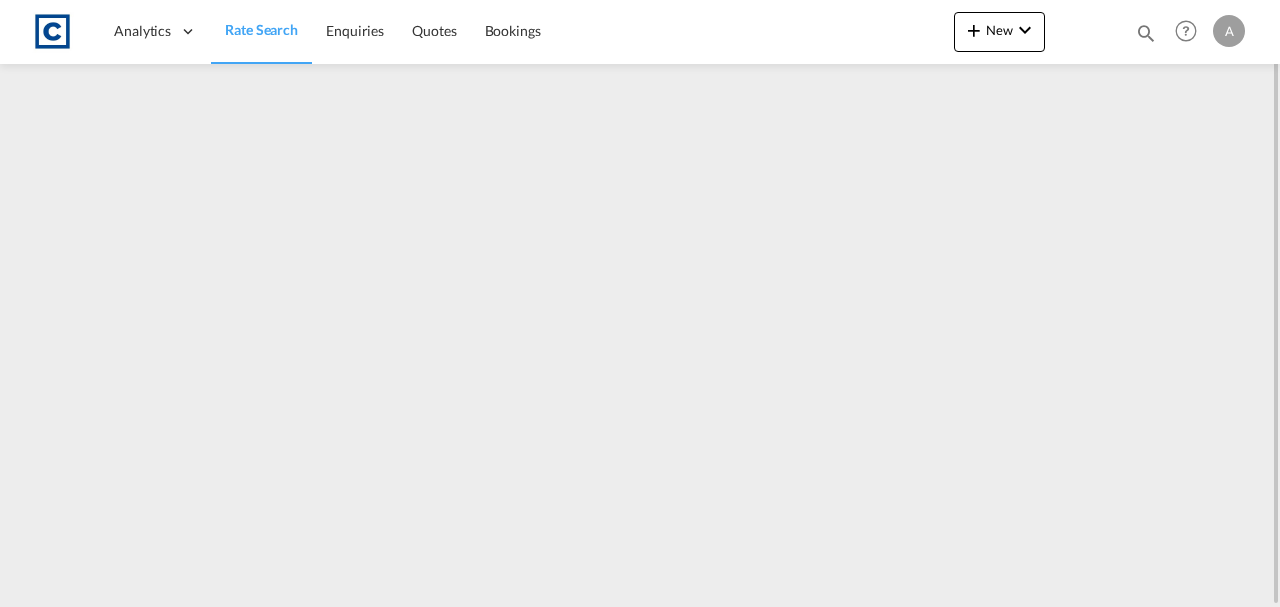 scroll, scrollTop: 0, scrollLeft: 0, axis: both 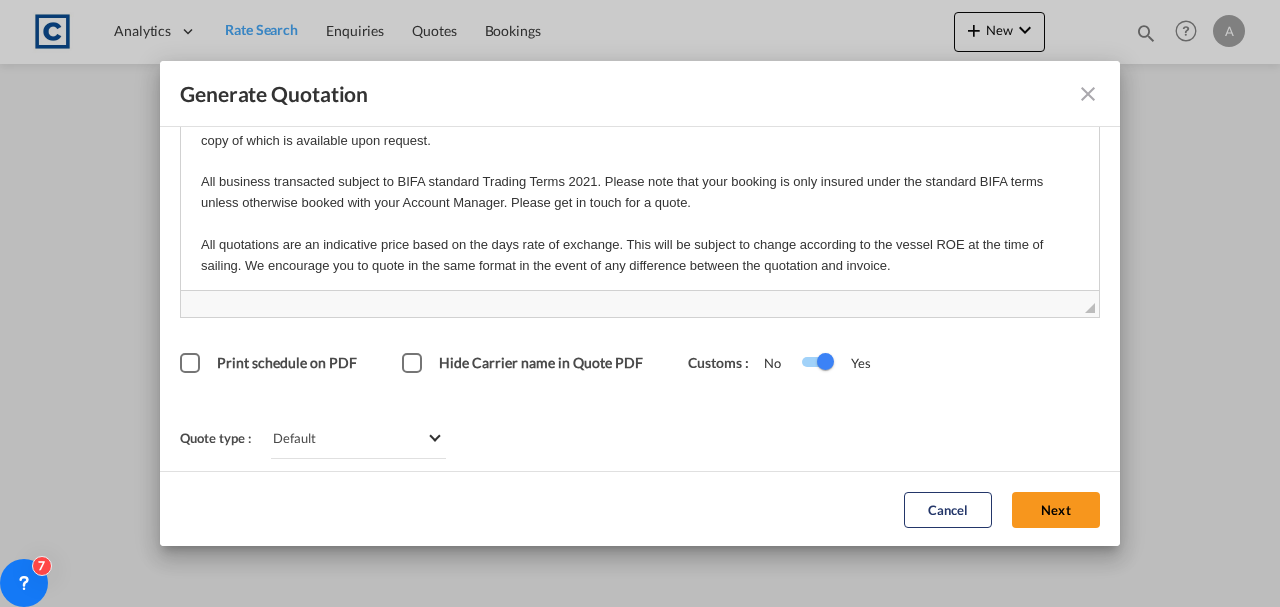 click on "Next" at bounding box center [1056, 509] 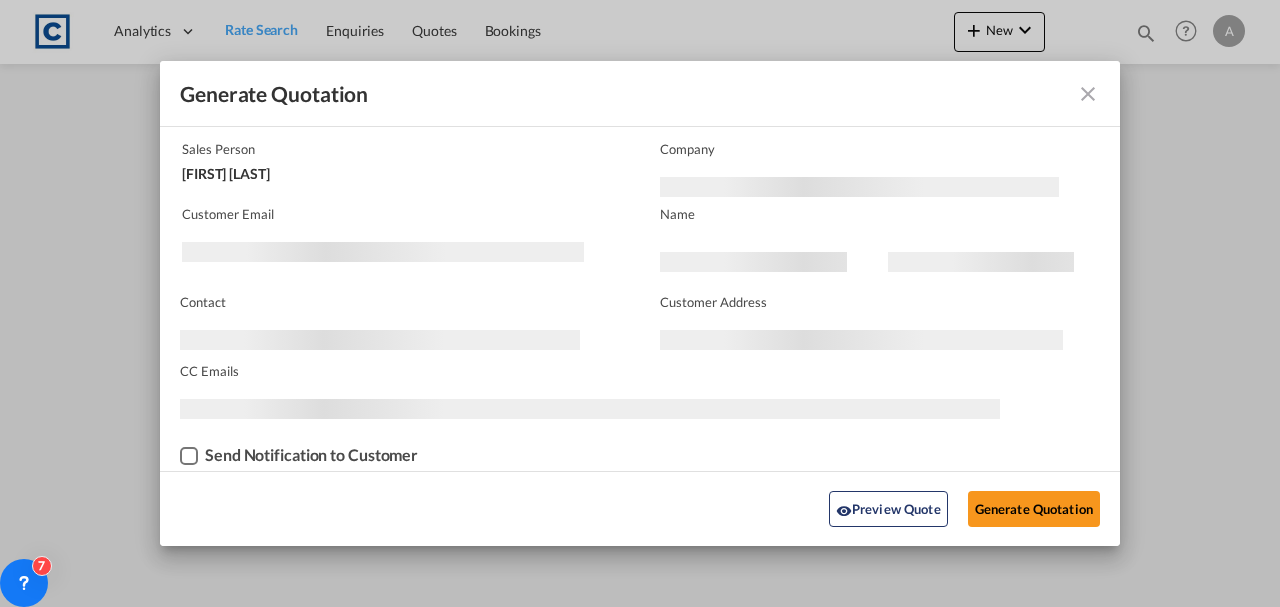 scroll, scrollTop: 121, scrollLeft: 0, axis: vertical 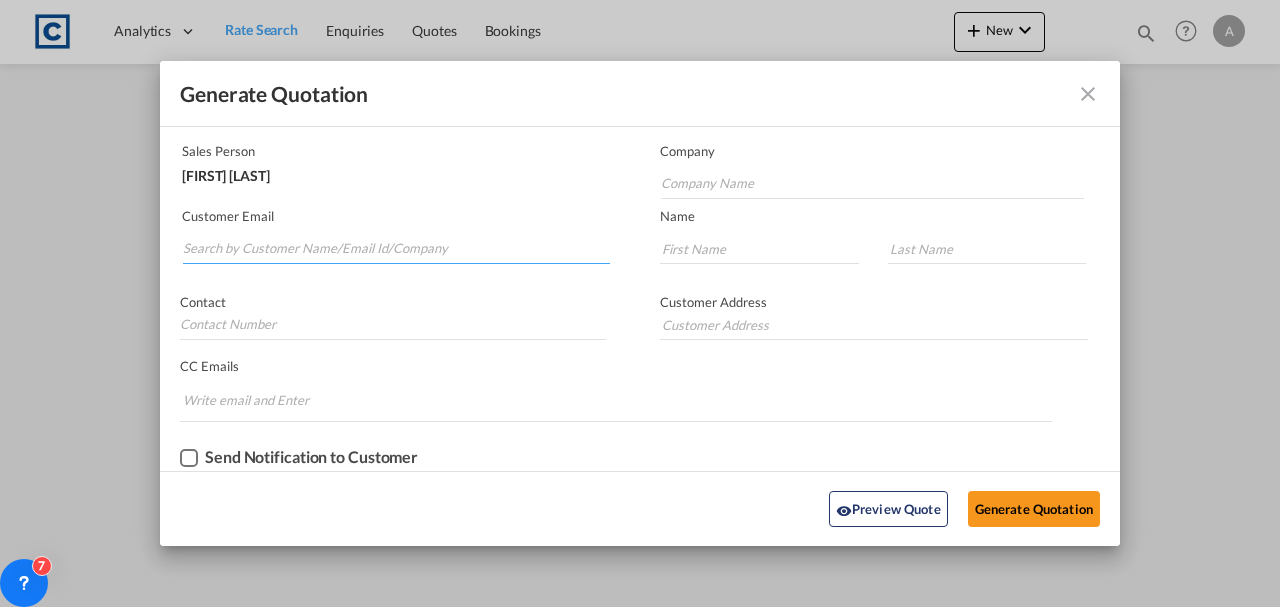 click at bounding box center [396, 249] 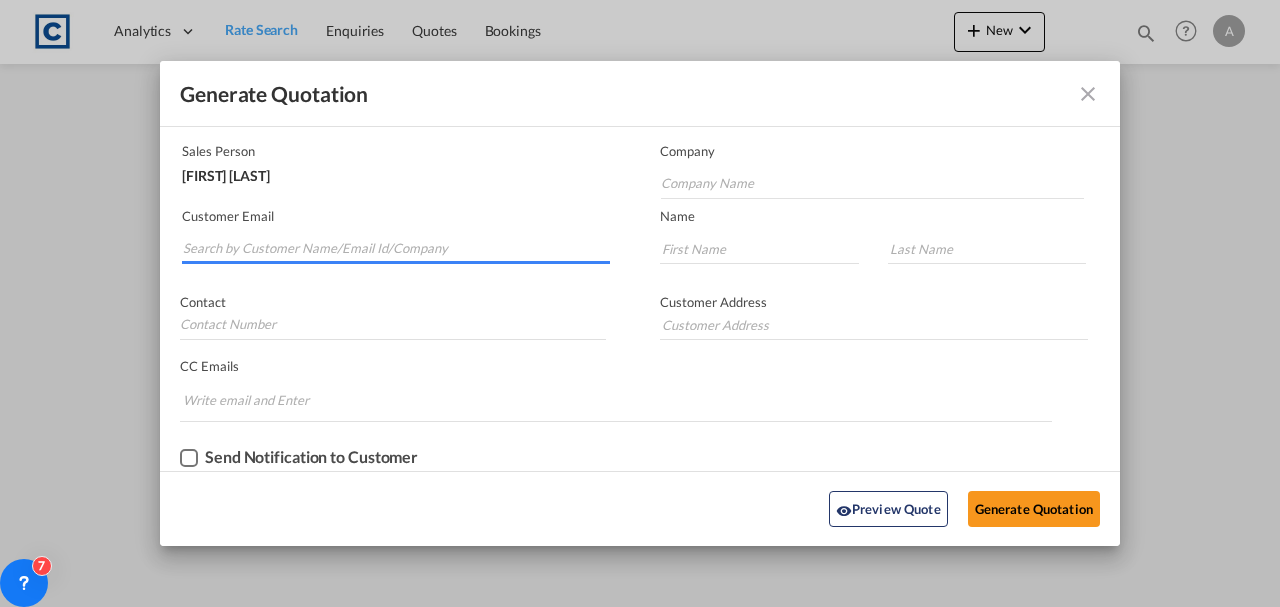 paste on "Andrea.Locarno@gruber-logistics.com" 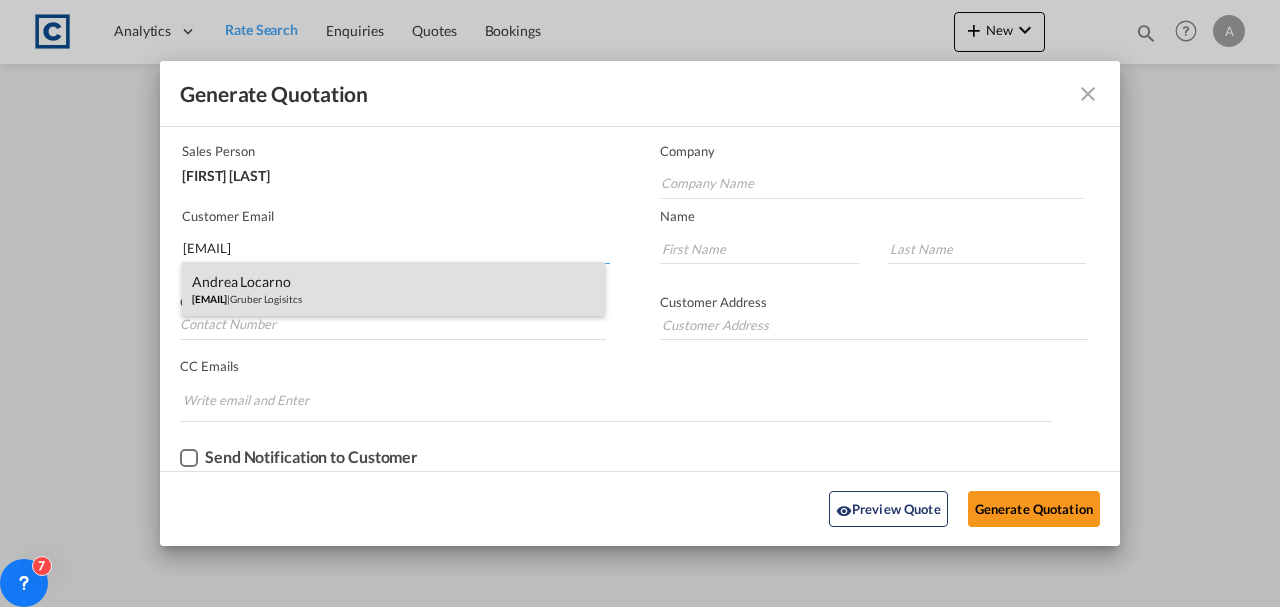 type on "Andrea.Locarno@gruber-logistics.com" 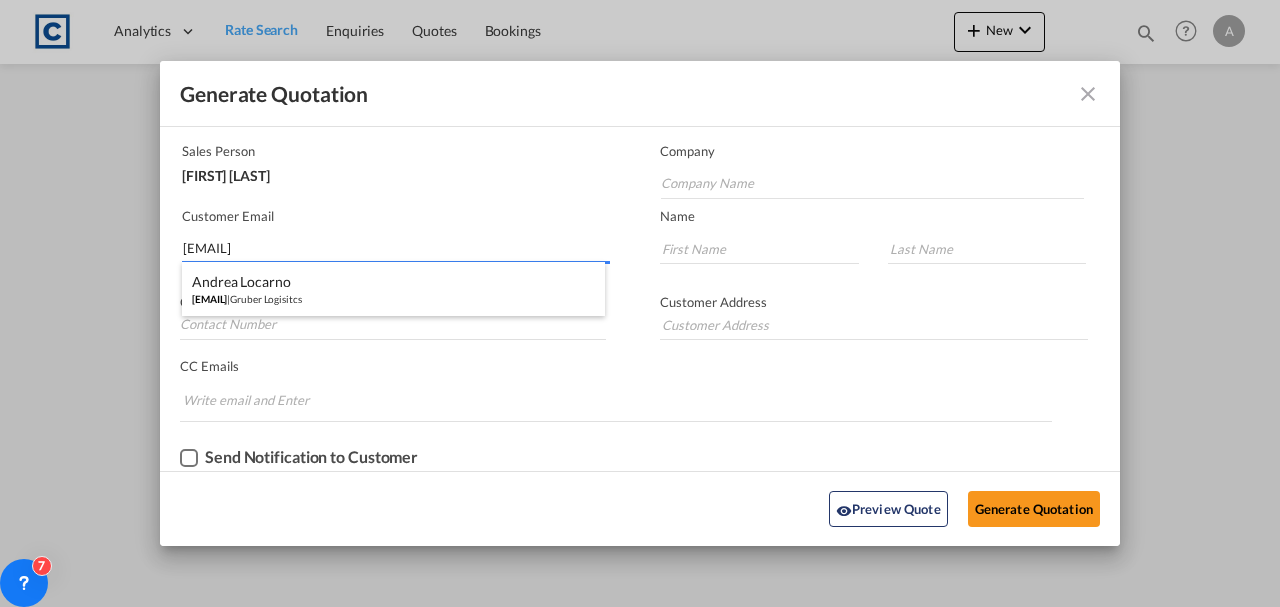 type on "Gruber Logisitcs" 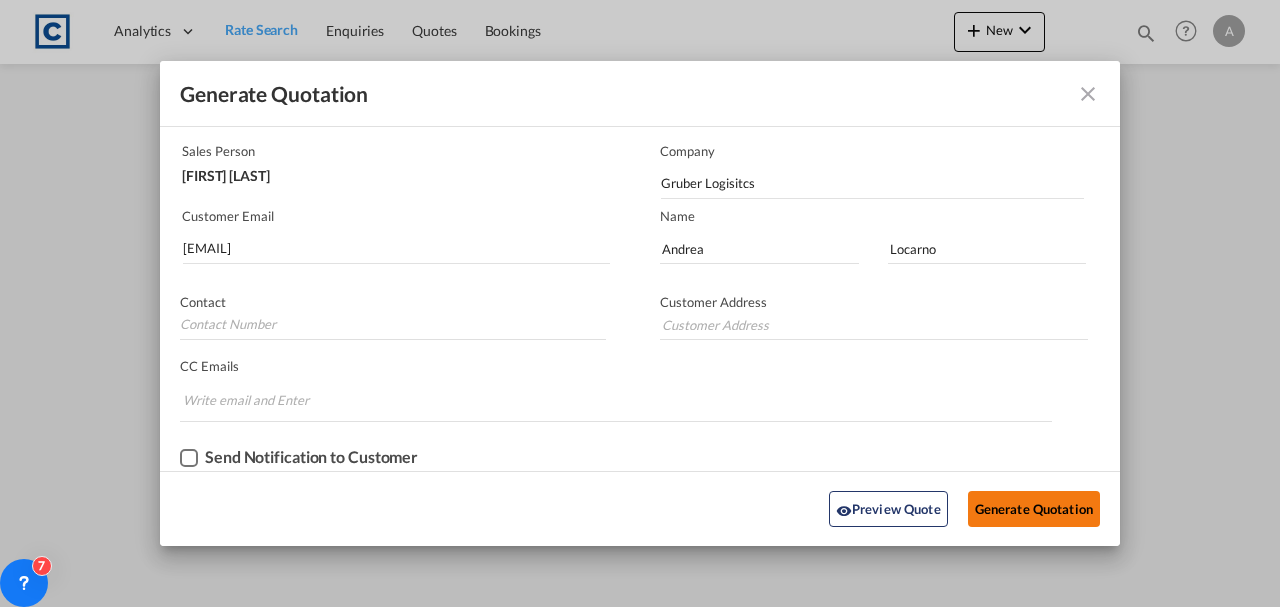 click on "Generate Quotation" at bounding box center [1034, 509] 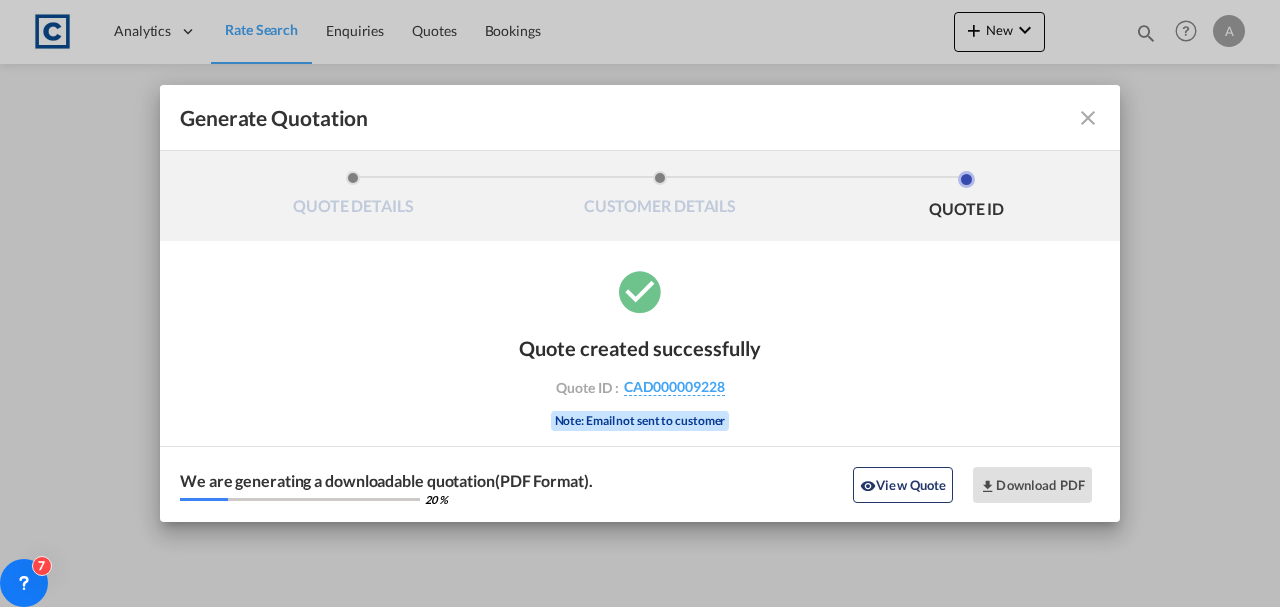 scroll, scrollTop: 0, scrollLeft: 0, axis: both 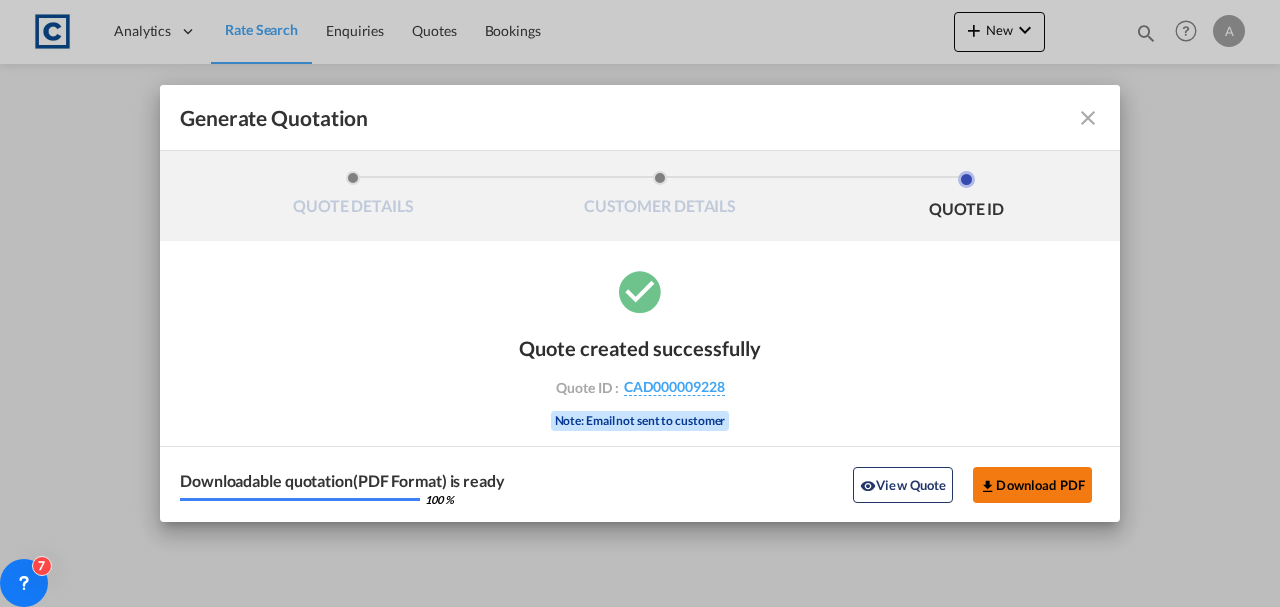 click on "Download PDF" at bounding box center (1032, 485) 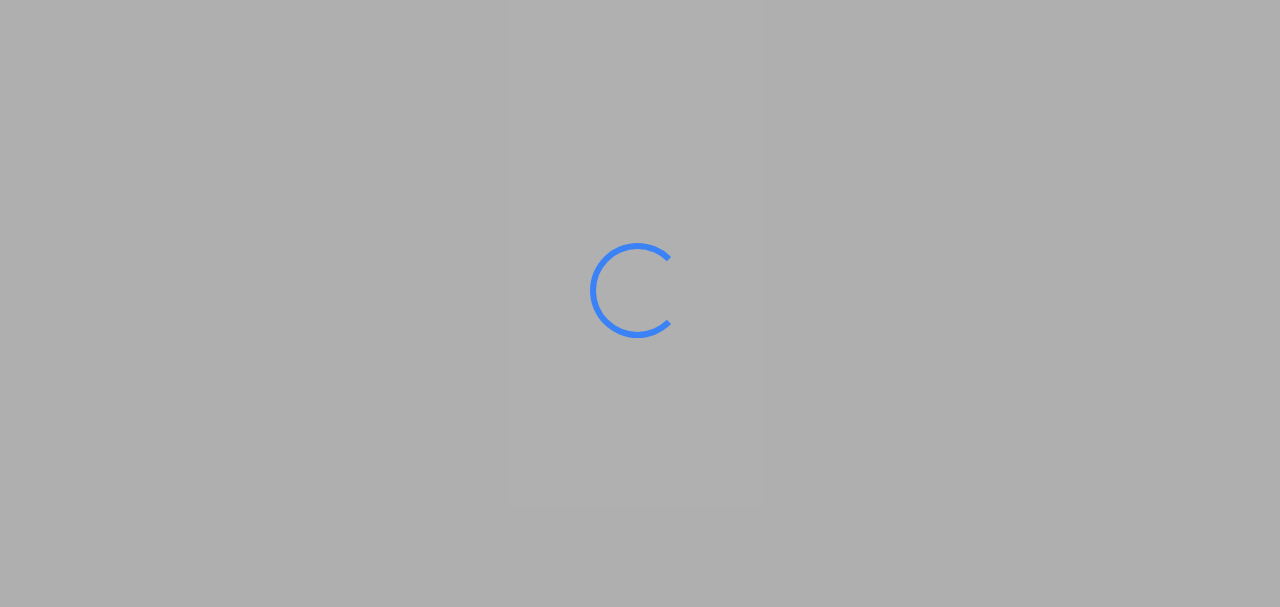 scroll, scrollTop: 0, scrollLeft: 0, axis: both 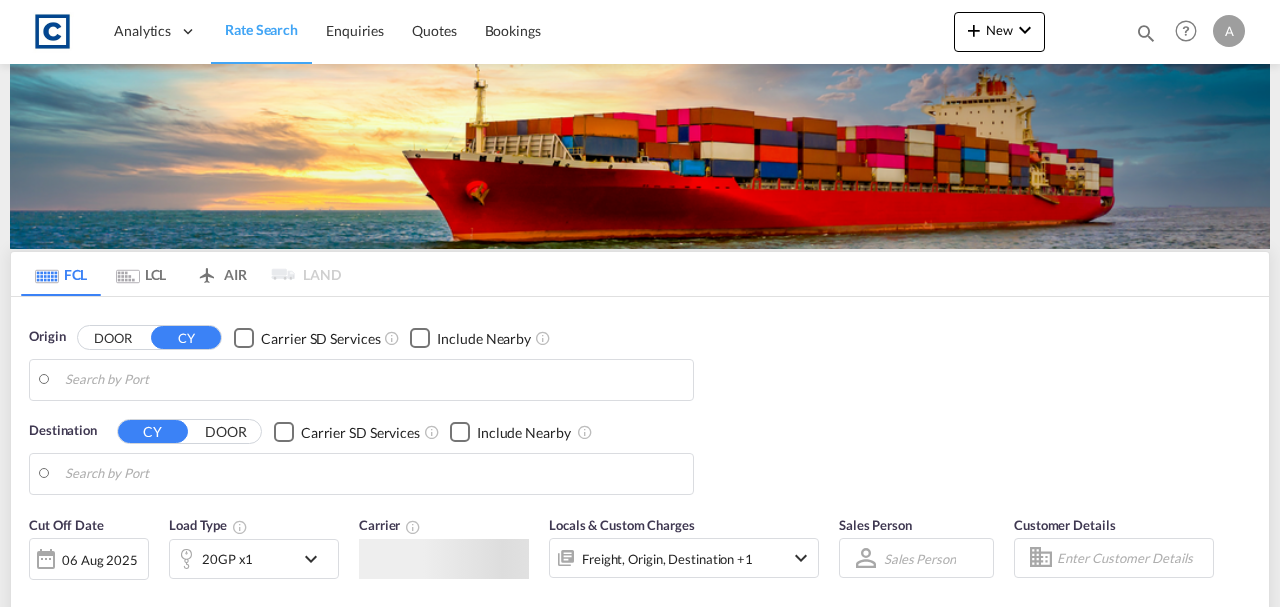 type on "[POSTAL_CODE], [CITY]" 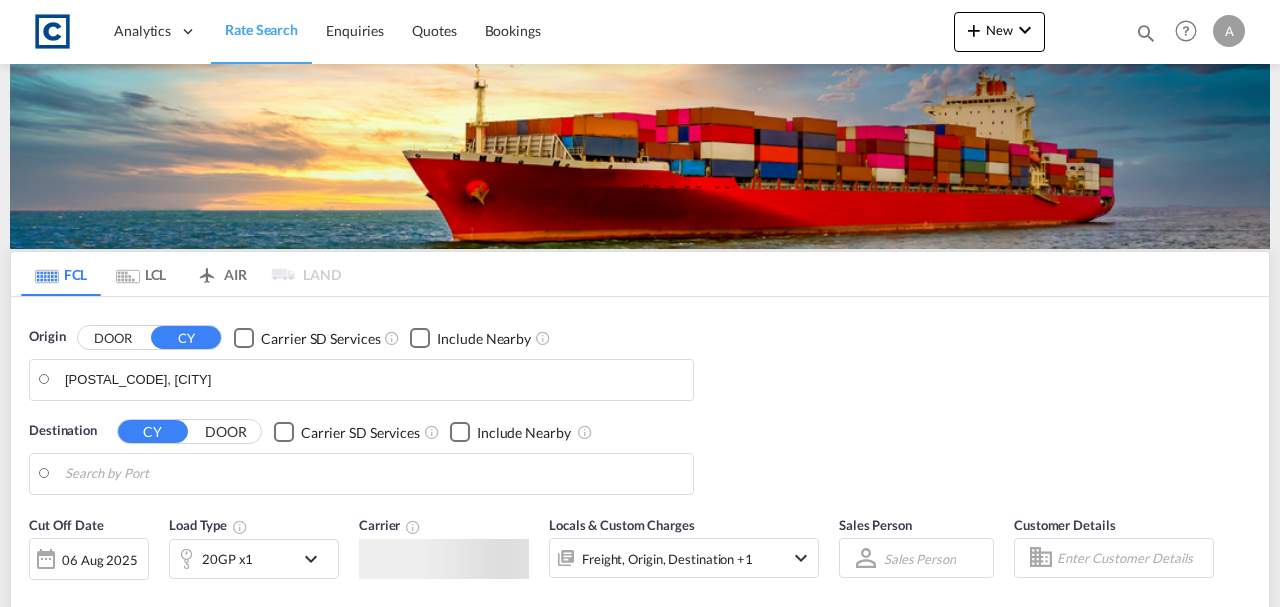 type on "Shanghai, CNSHA" 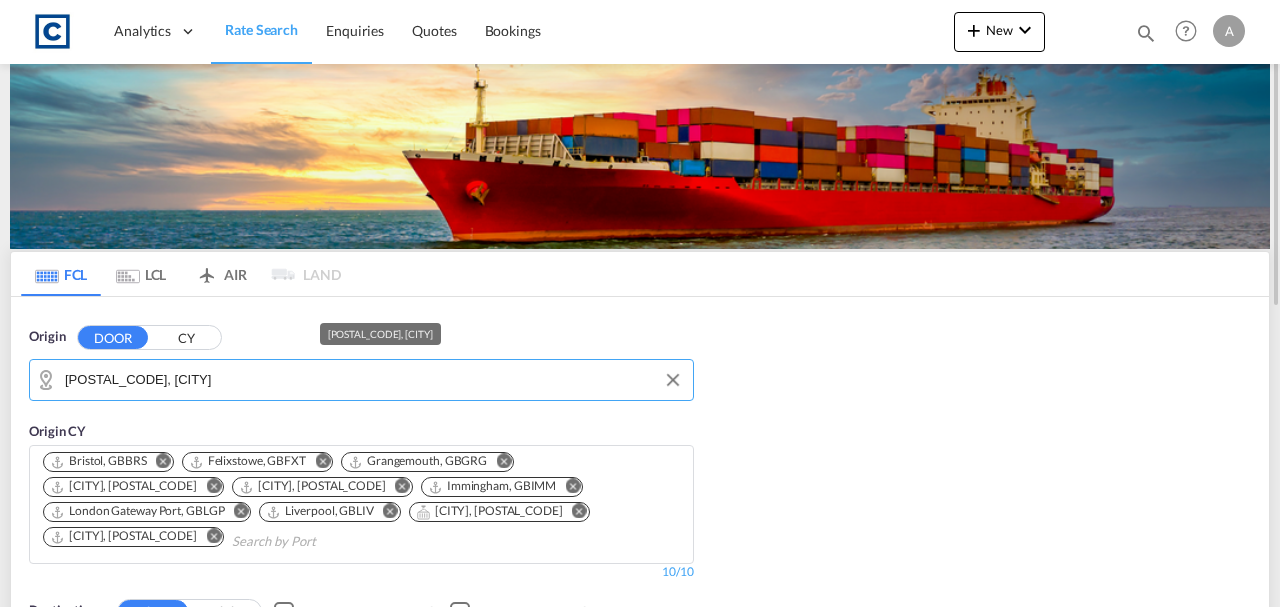 click on "[POSTAL_CODE], [CITY]" at bounding box center [374, 380] 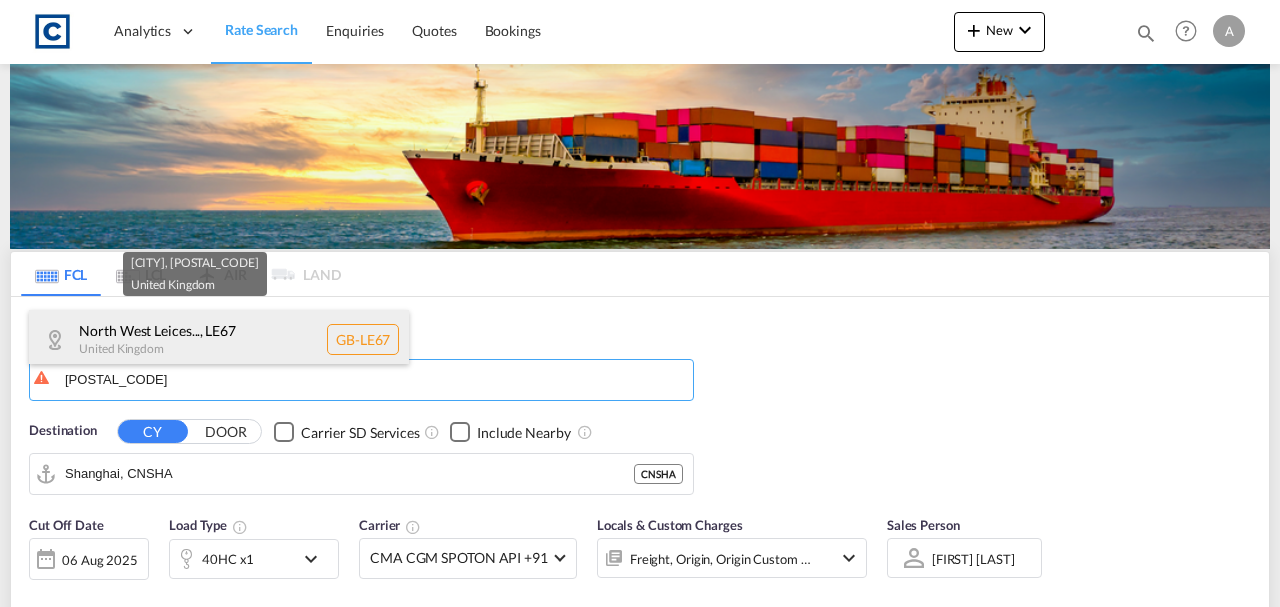 click on "[CITY], [POSTAL_CODE]
United Kingdom
[POSTAL_CODE]" at bounding box center (219, 340) 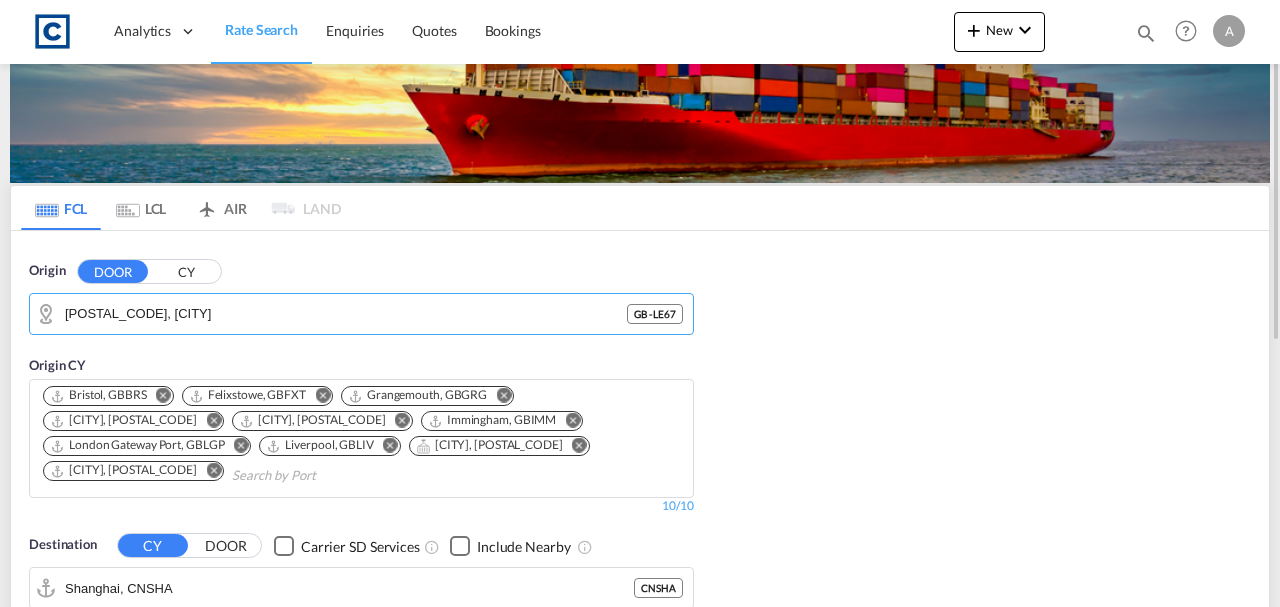 scroll, scrollTop: 266, scrollLeft: 0, axis: vertical 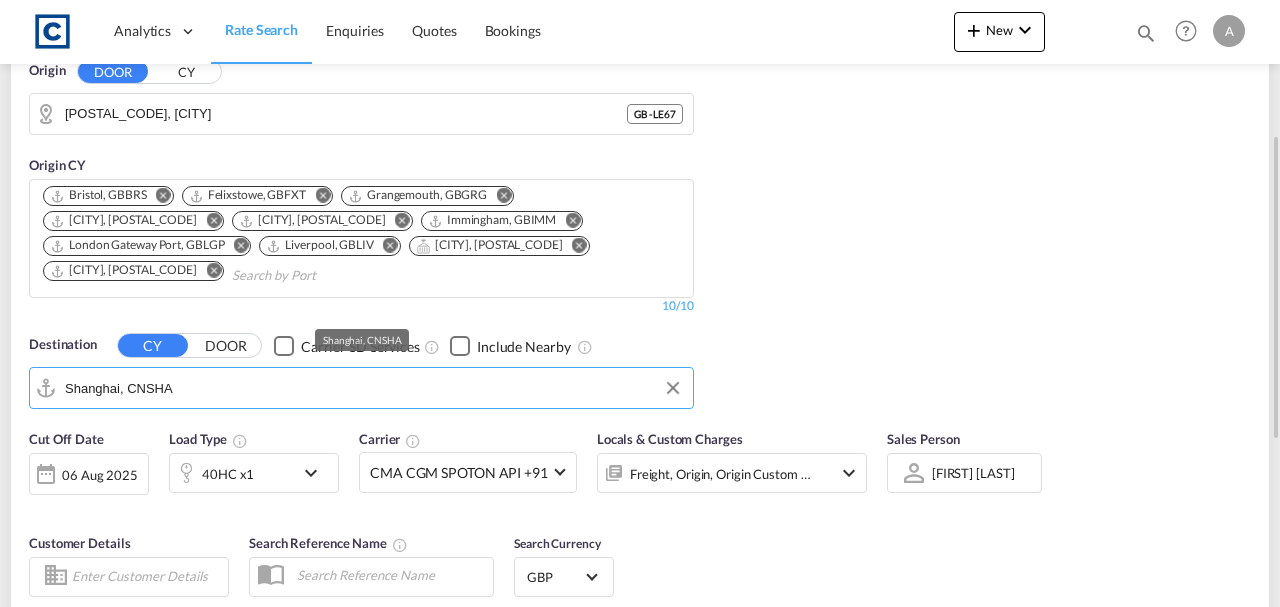 click on "Shanghai, CNSHA" at bounding box center [374, 388] 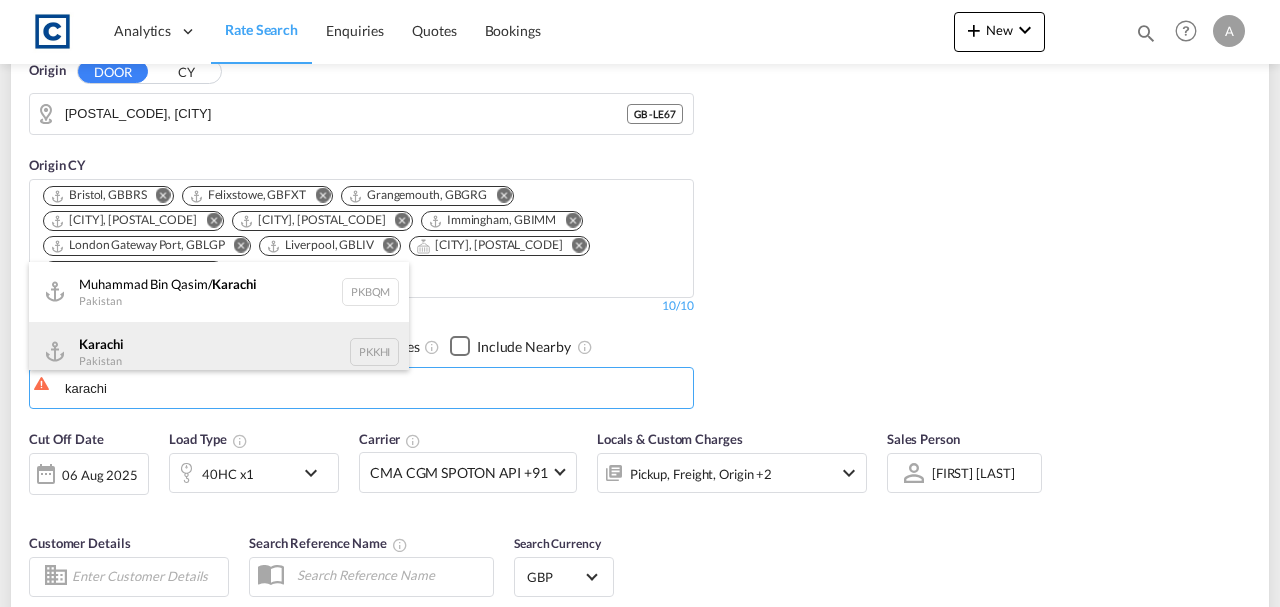 click on "[CITY]
Pakistan
[POSTAL_CODE]" at bounding box center (219, 352) 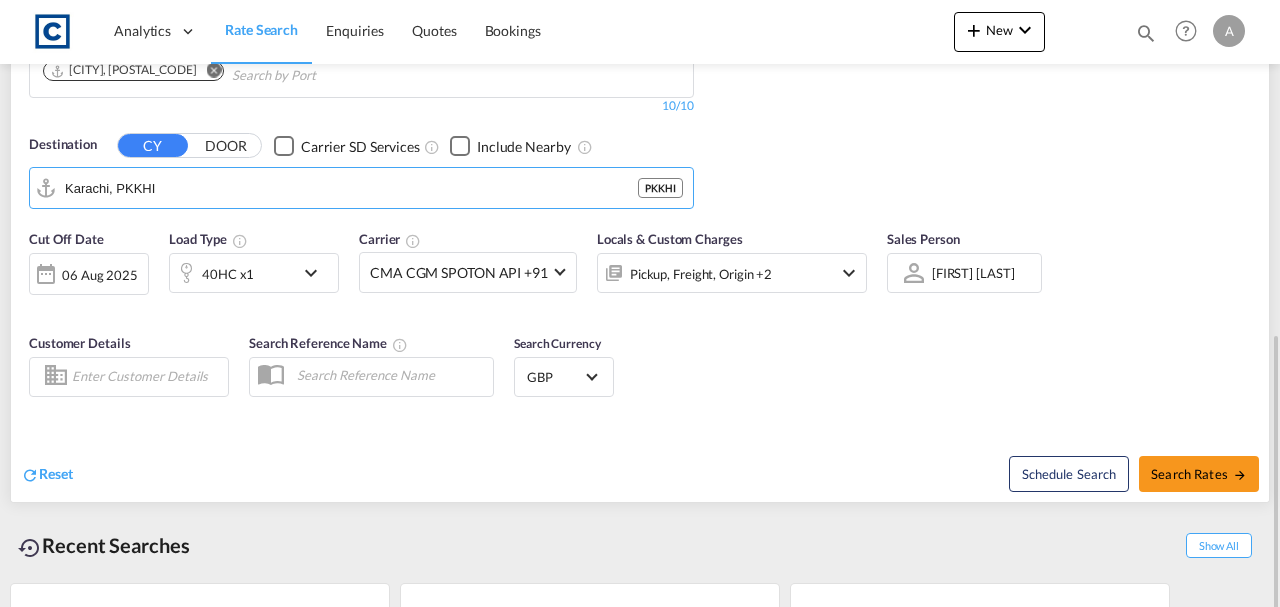 scroll, scrollTop: 533, scrollLeft: 0, axis: vertical 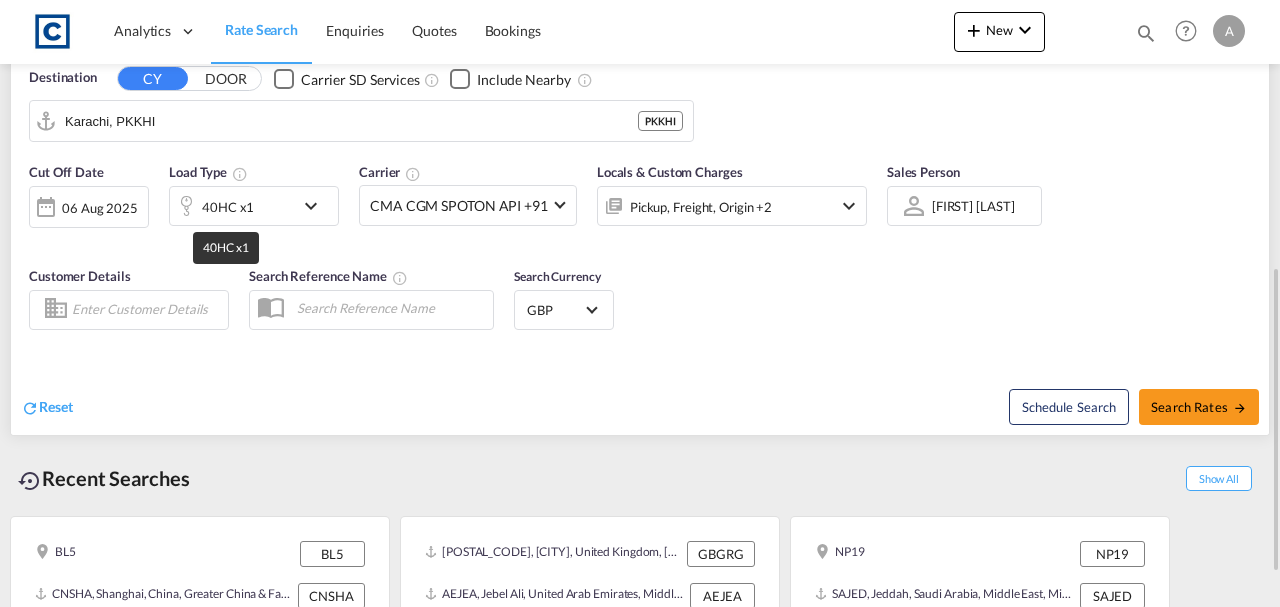 click on "40HC x1" at bounding box center (228, 207) 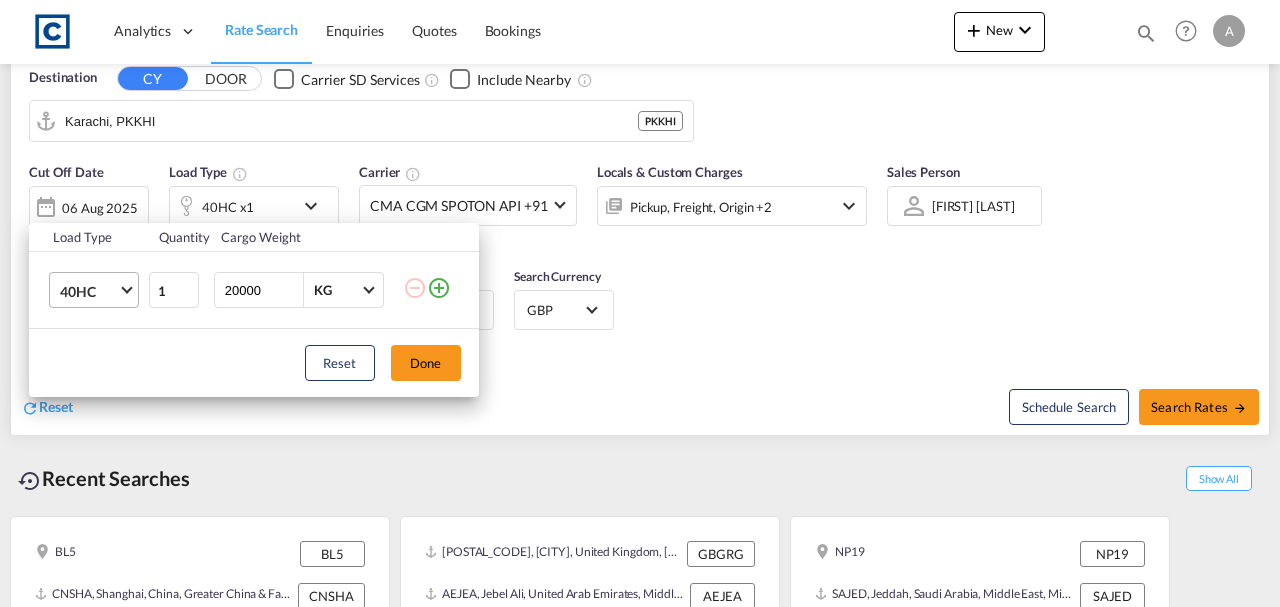 click on "40HC" at bounding box center [98, 290] 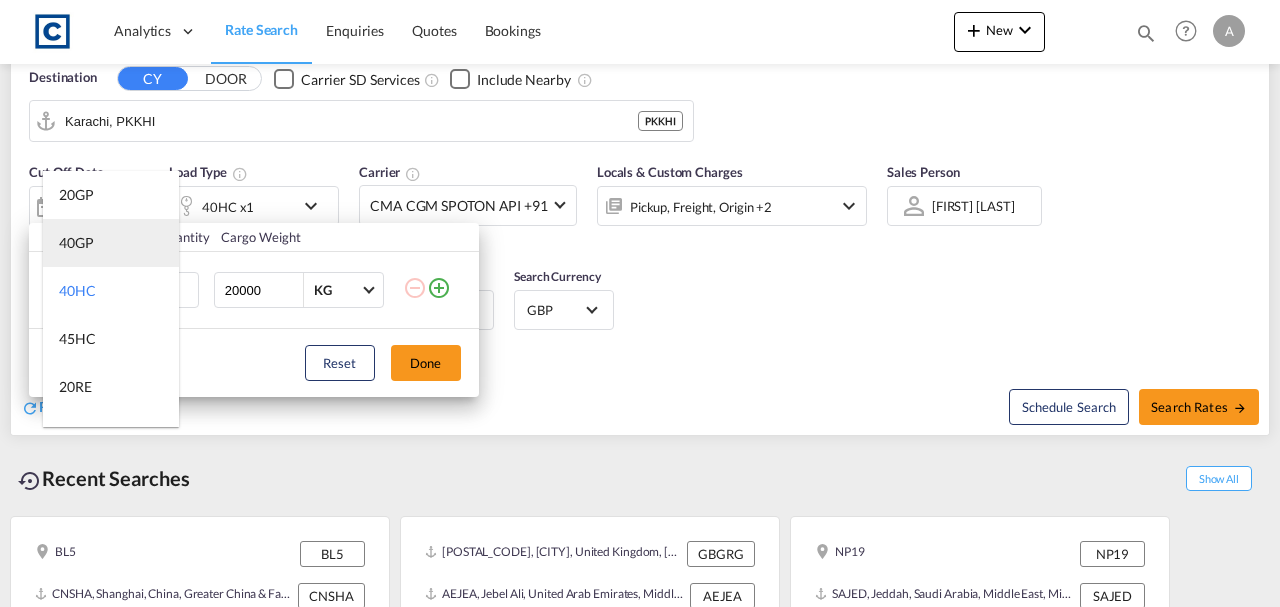 click on "40GP" at bounding box center (76, 243) 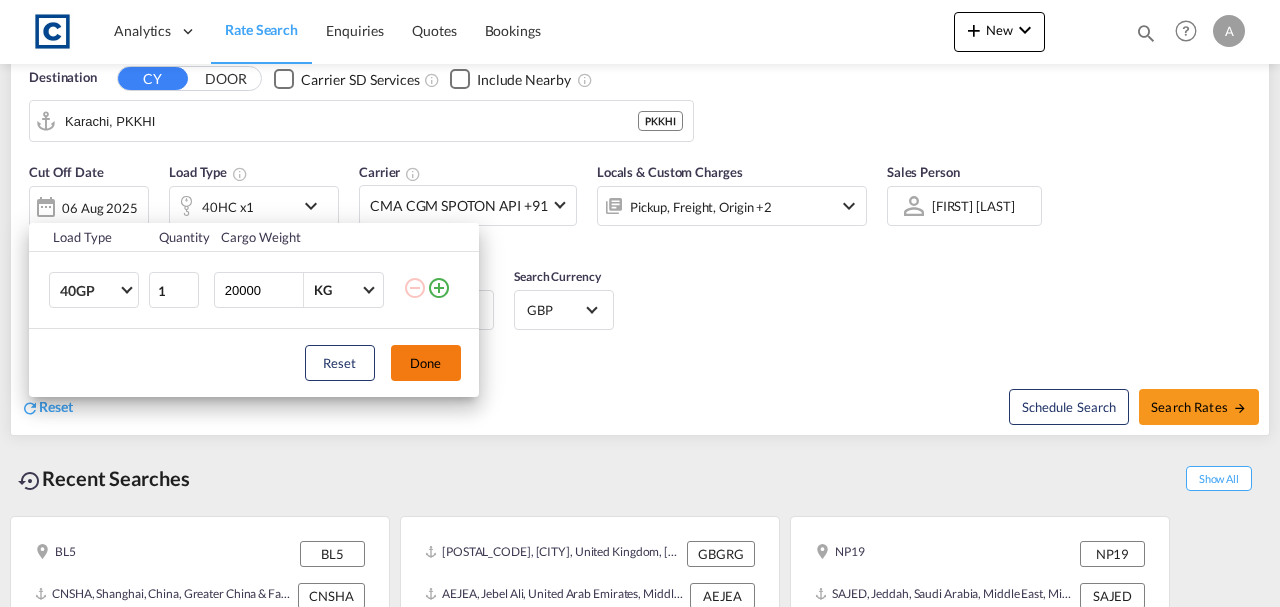 click on "Done" at bounding box center [426, 363] 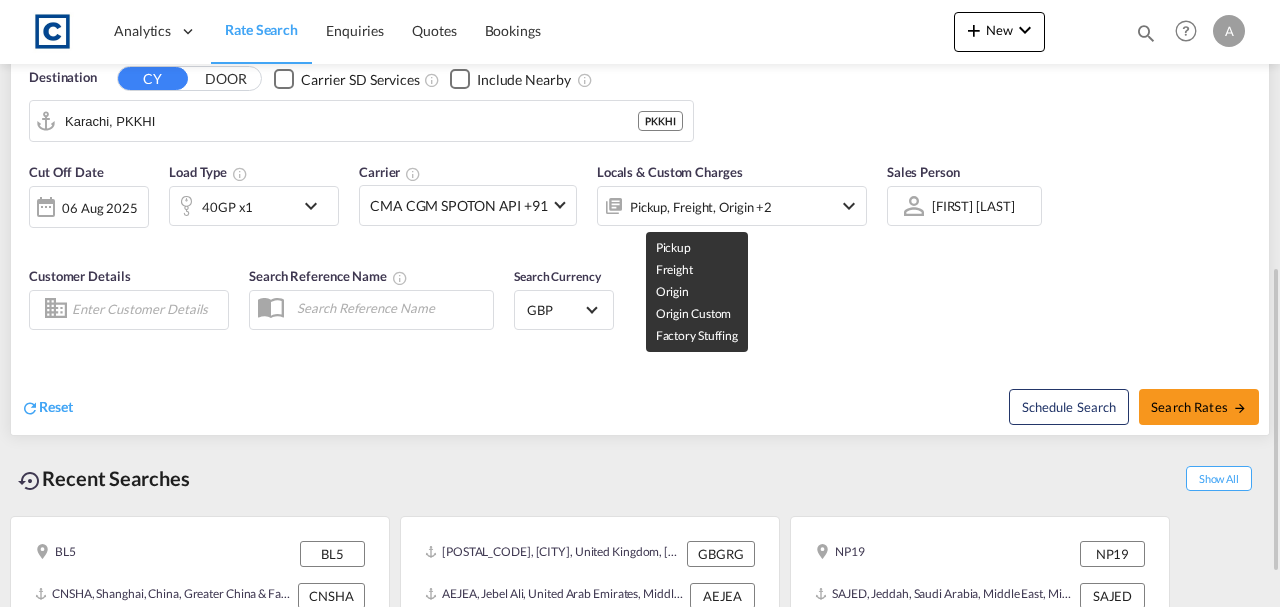 click on "Pickup,  Freight,  Origin +2" at bounding box center (701, 207) 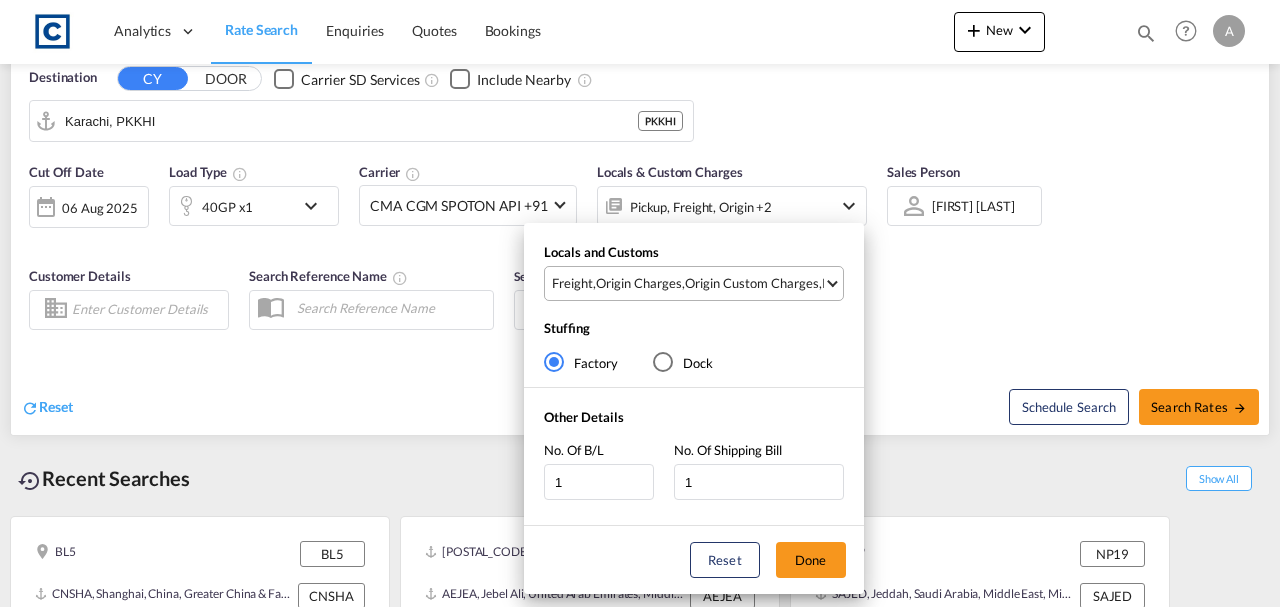click on "Origin Custom Charges" at bounding box center [752, 283] 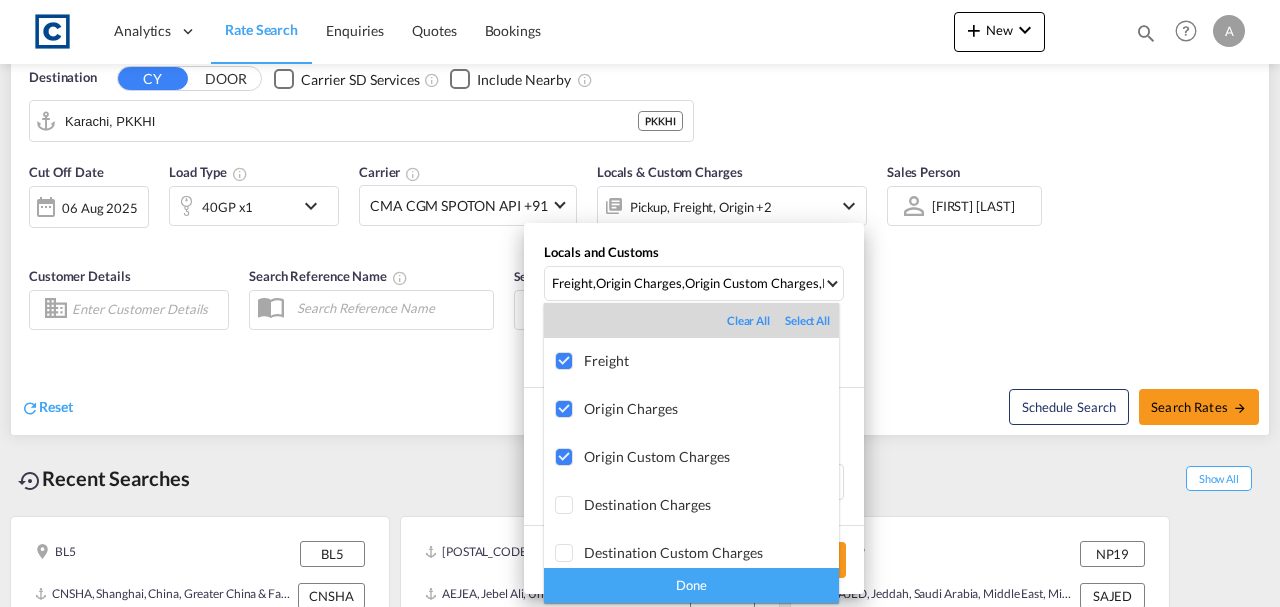 click at bounding box center (640, 303) 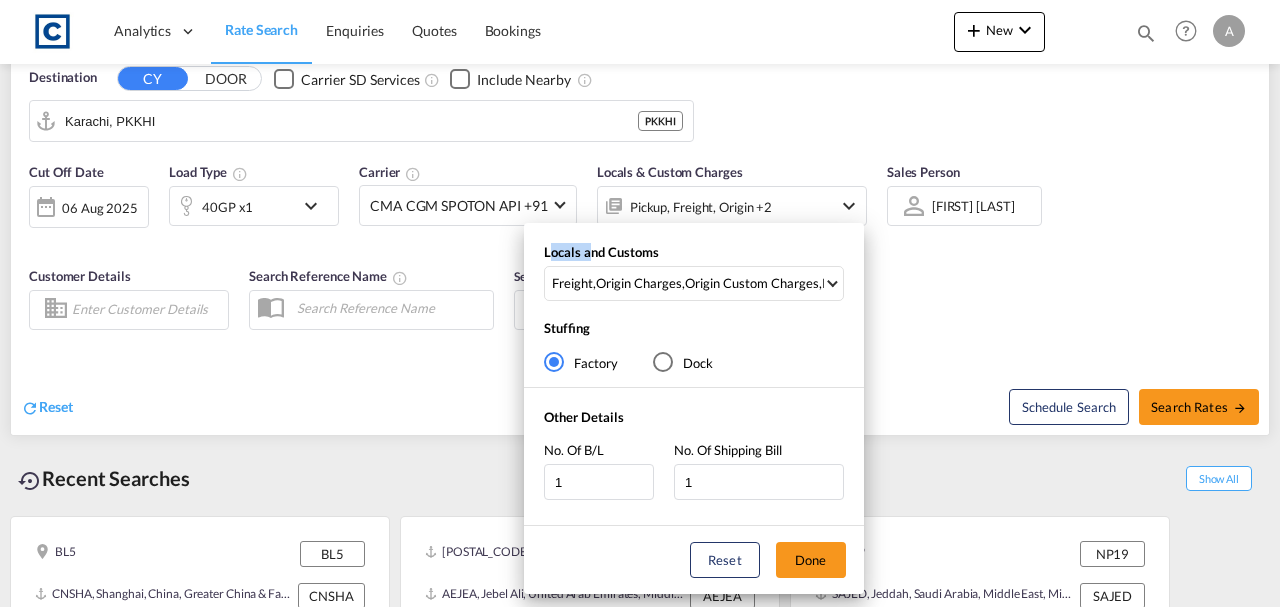 click on "Locals and Customs
Freight ,
Origin Charges ,
Origin Custom Charges ,
Pickup Charges Stuffing Factory
Dock Other Details
No. Of B/L 1
No. Of Shipping Bill
1     Reset Done" at bounding box center [640, 303] 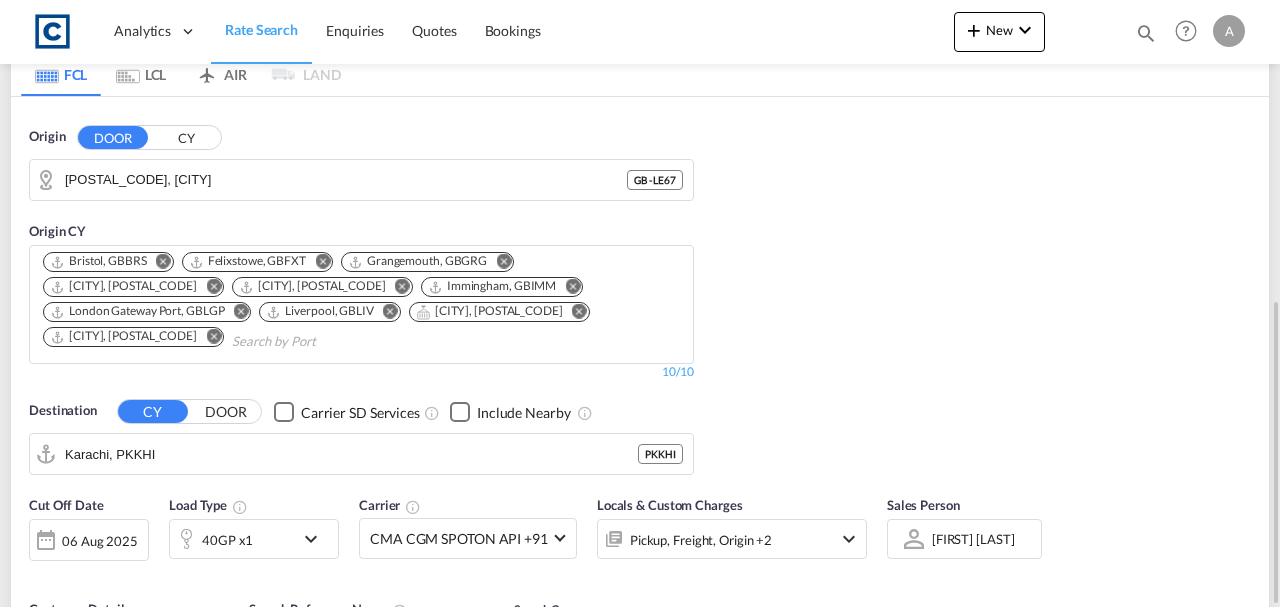 scroll, scrollTop: 400, scrollLeft: 0, axis: vertical 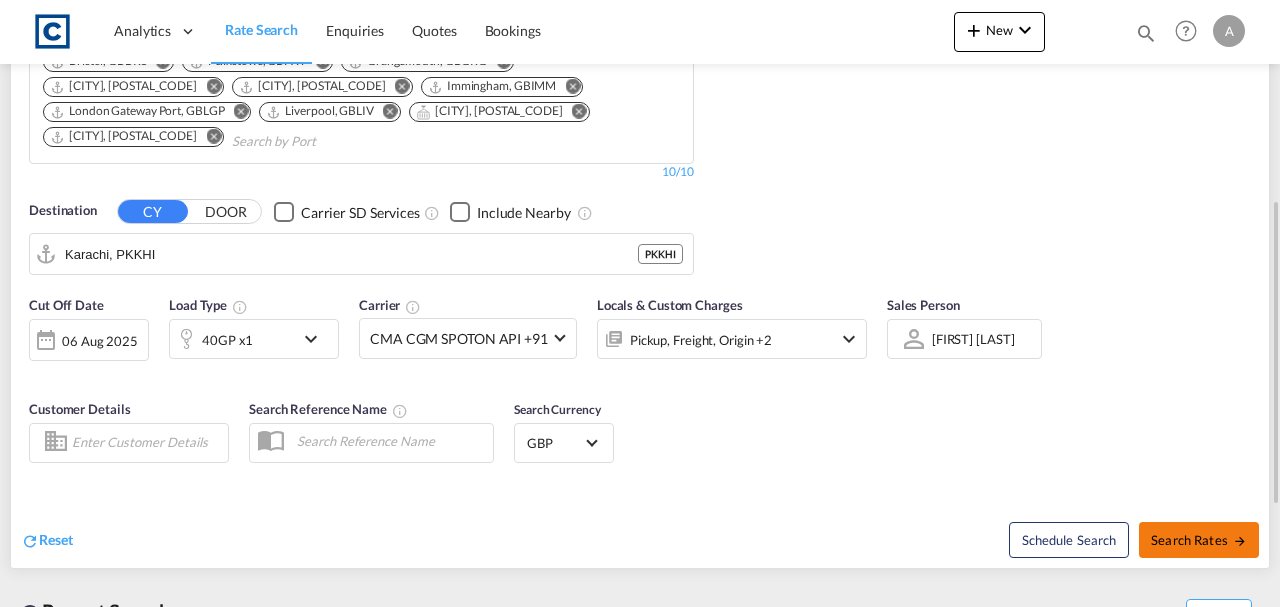 click on "Search Rates" at bounding box center (1199, 540) 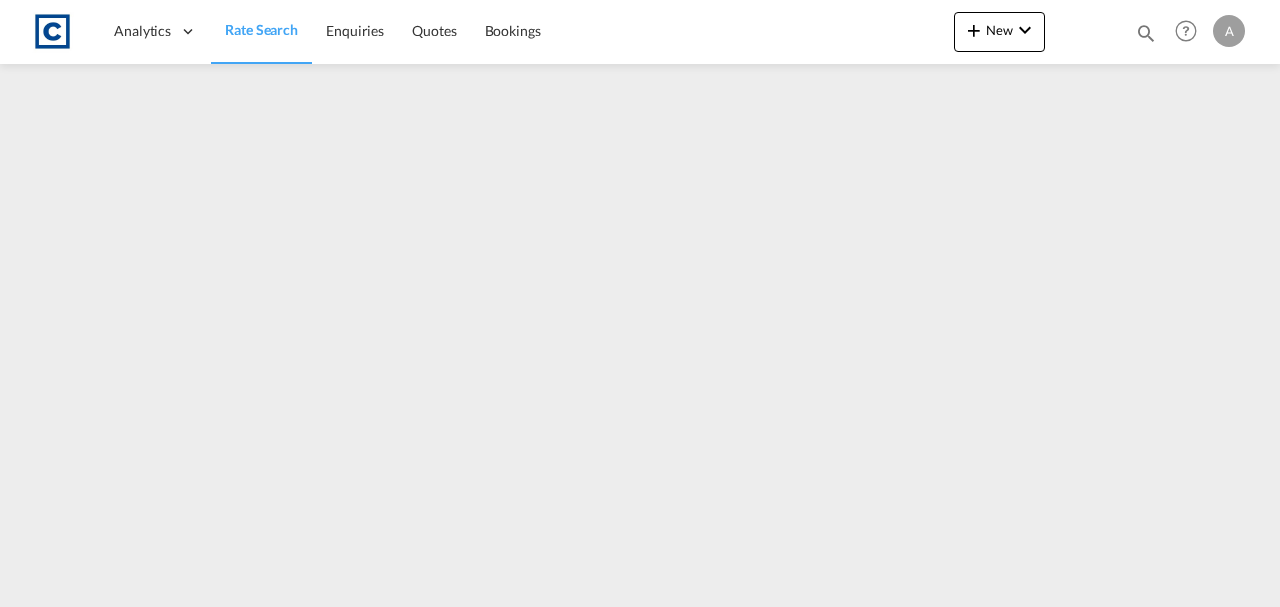 scroll, scrollTop: 0, scrollLeft: 0, axis: both 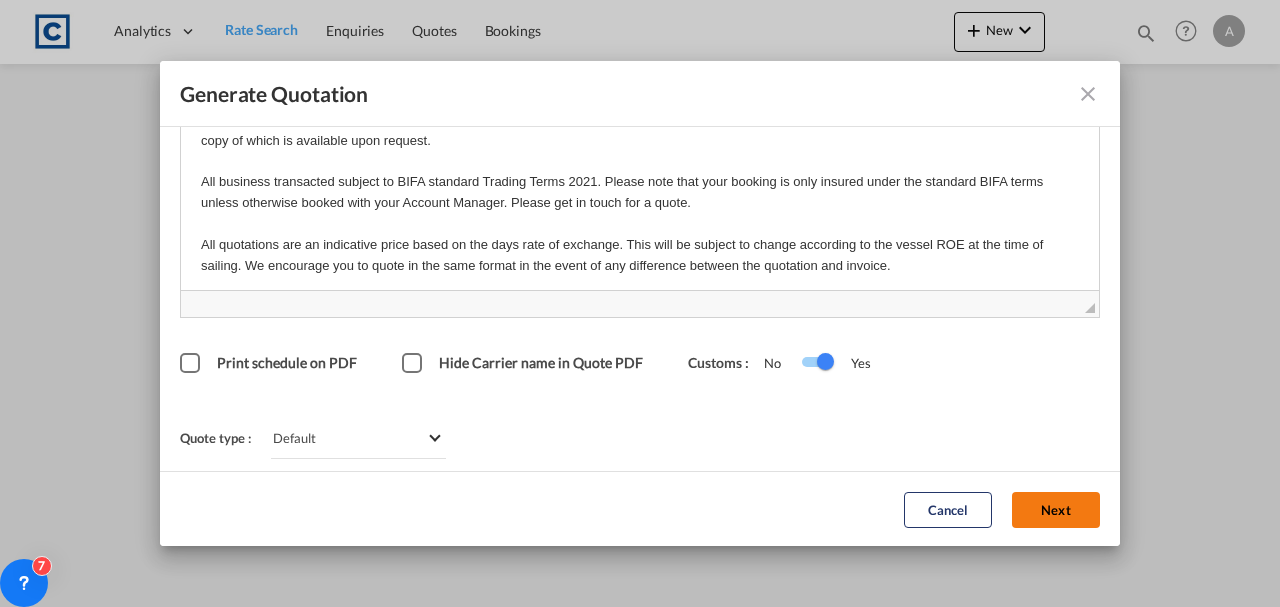 click on "Next" at bounding box center [1056, 509] 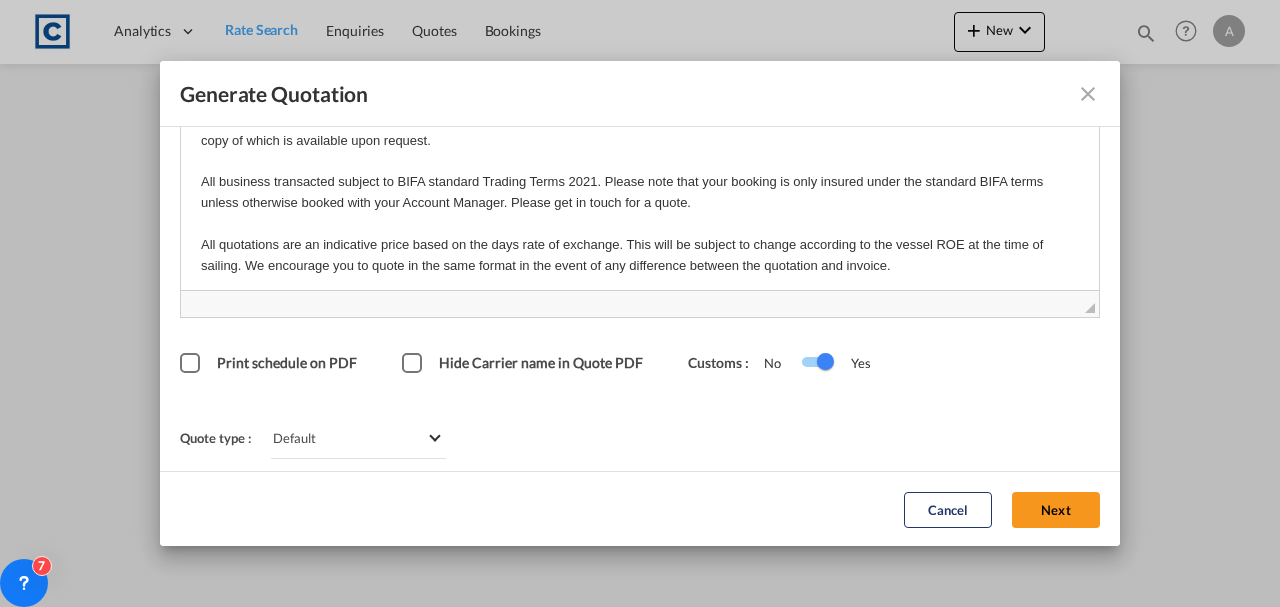 scroll, scrollTop: 121, scrollLeft: 0, axis: vertical 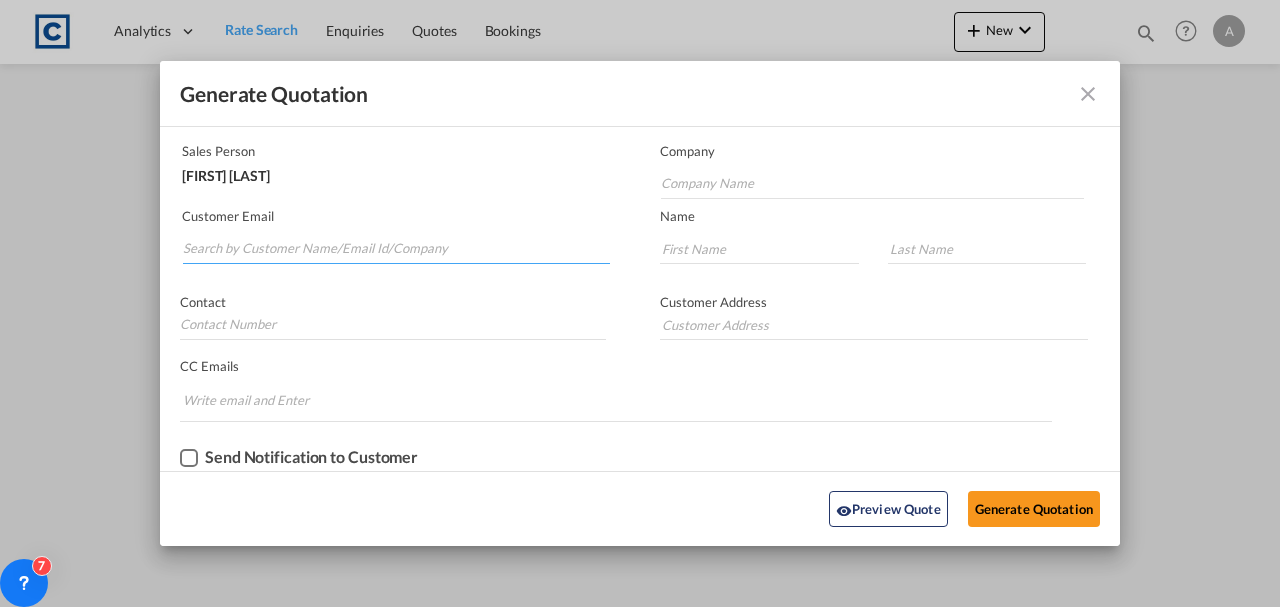 click at bounding box center [396, 249] 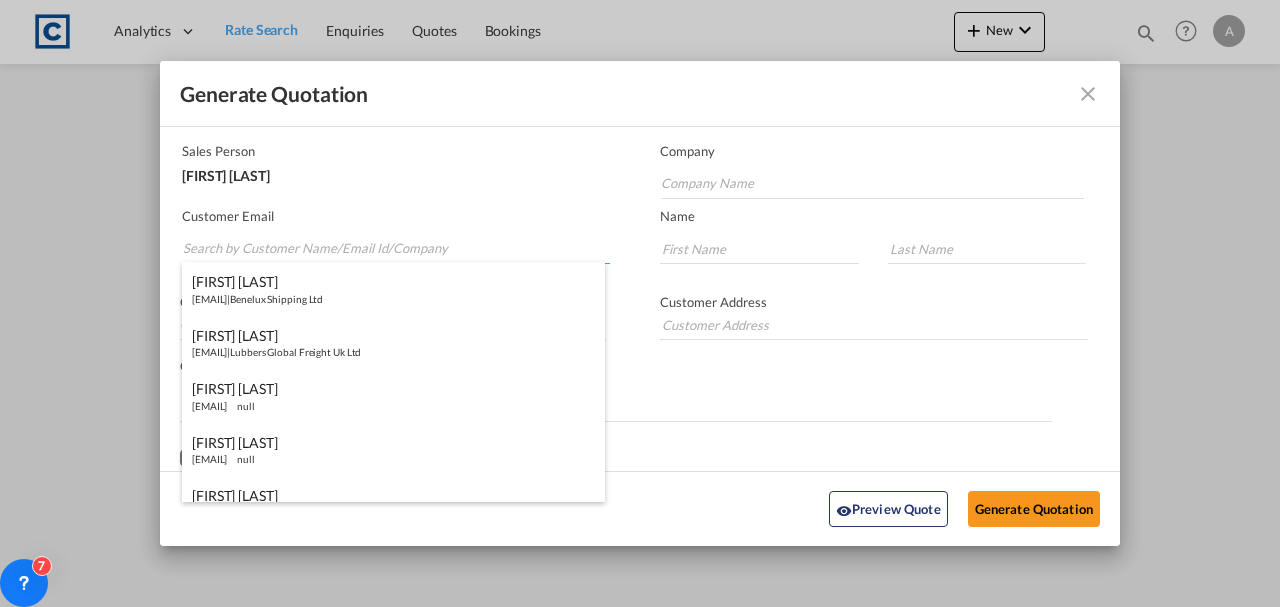 paste on "[EMAIL]" 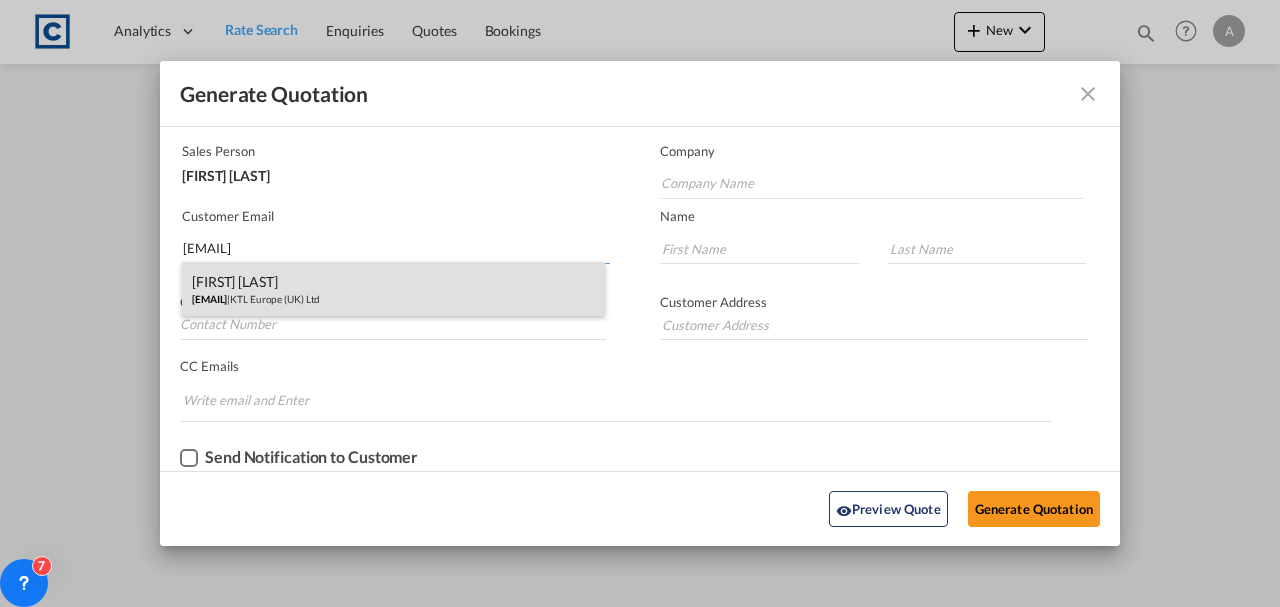type on "[EMAIL]" 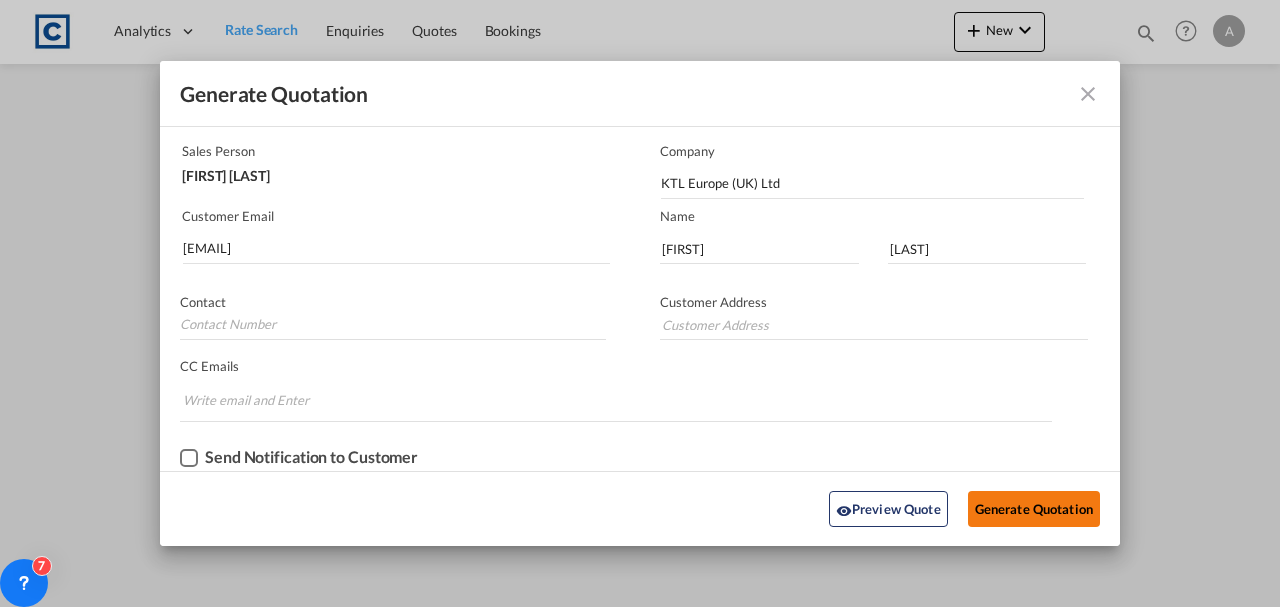 click on "Generate Quotation" at bounding box center (1034, 509) 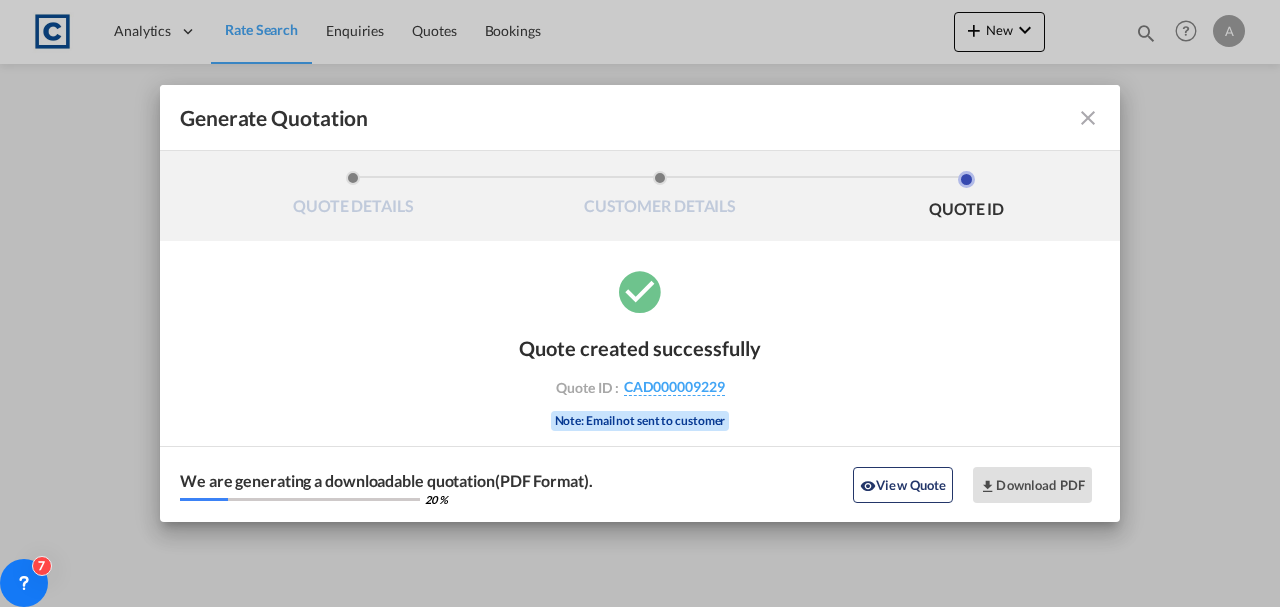 scroll, scrollTop: 0, scrollLeft: 0, axis: both 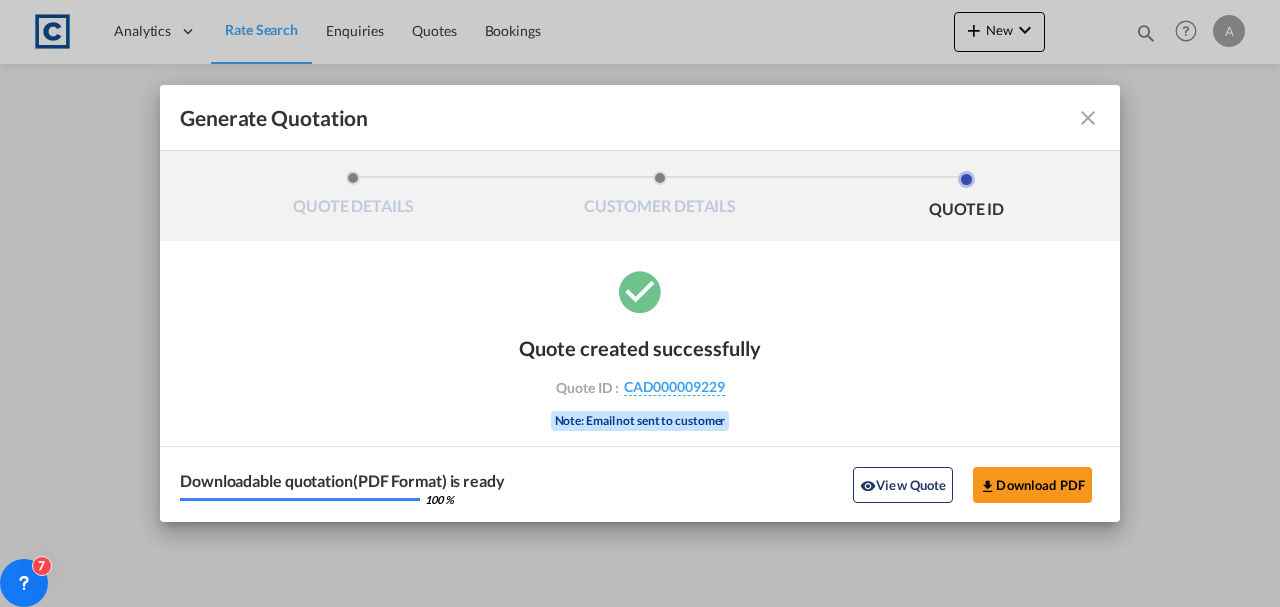 click at bounding box center (1088, 118) 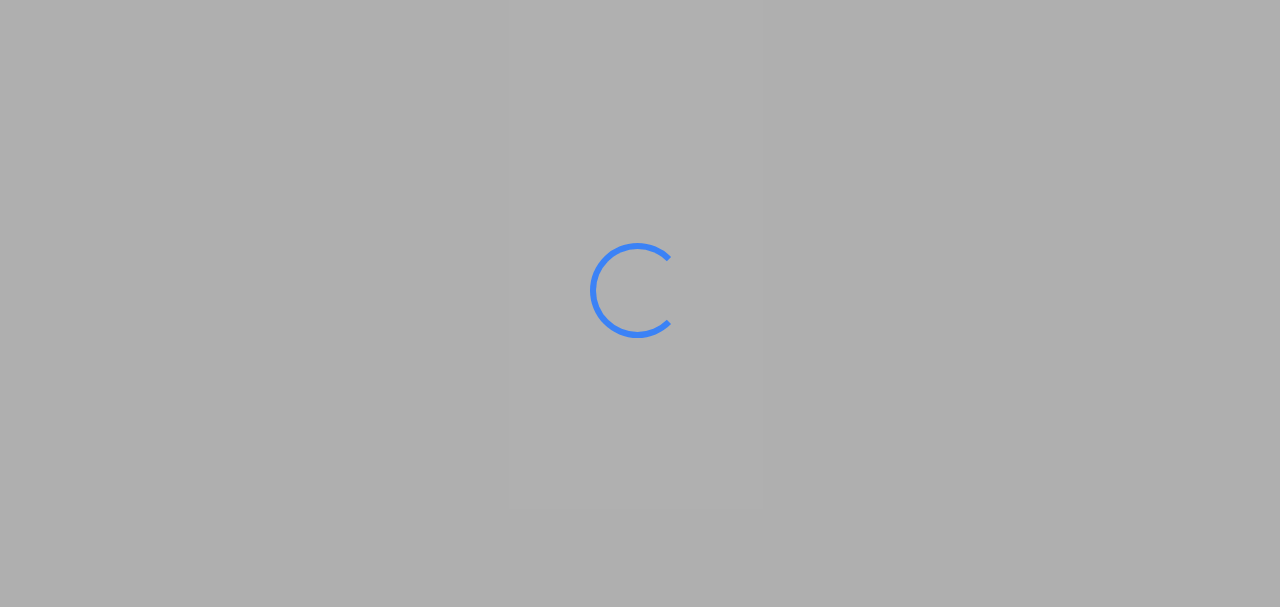 scroll, scrollTop: 0, scrollLeft: 0, axis: both 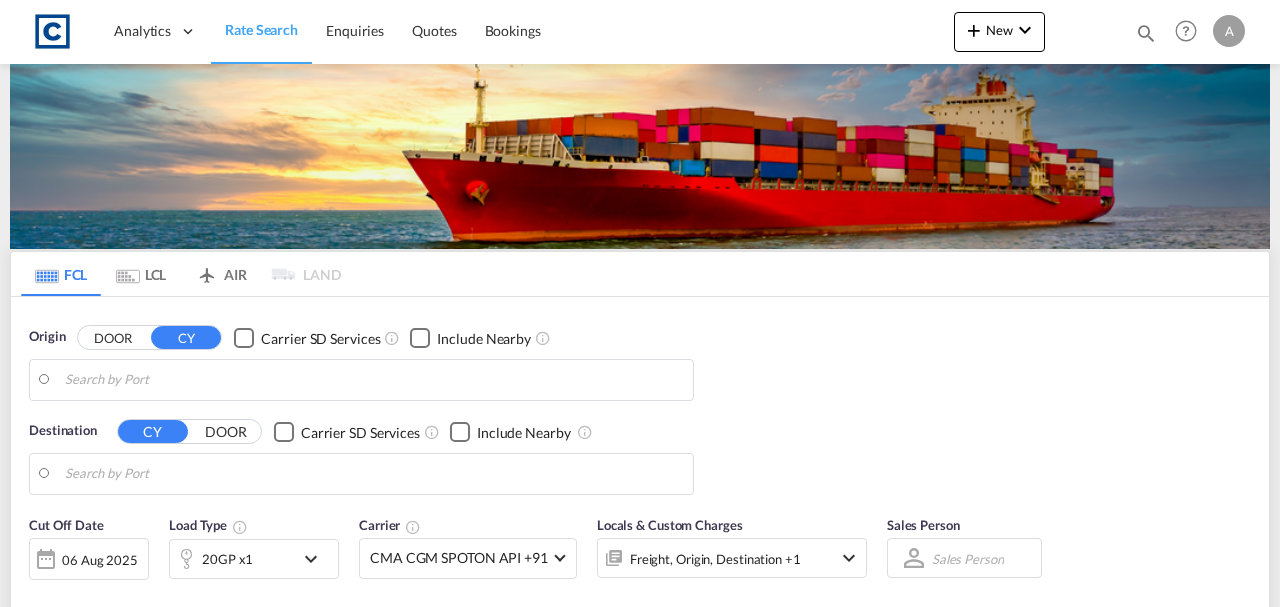 type on "[POSTCODE], [LOCALITY]" 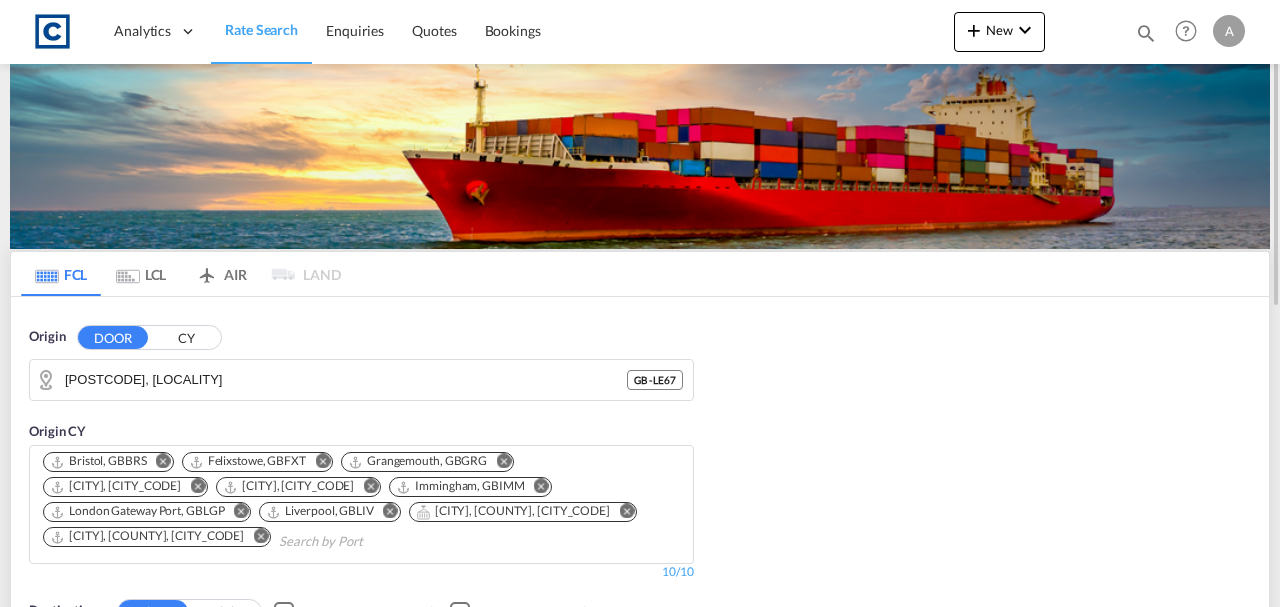 scroll, scrollTop: 333, scrollLeft: 0, axis: vertical 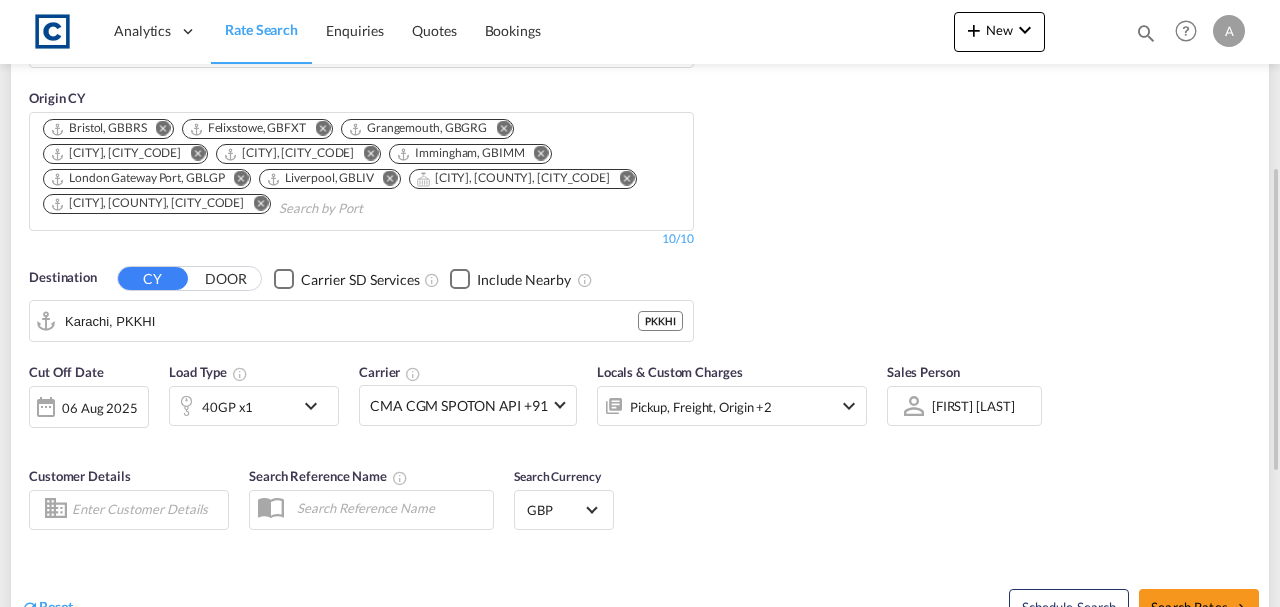 click on "Pickup,  Freight,  Origin +2" at bounding box center (705, 406) 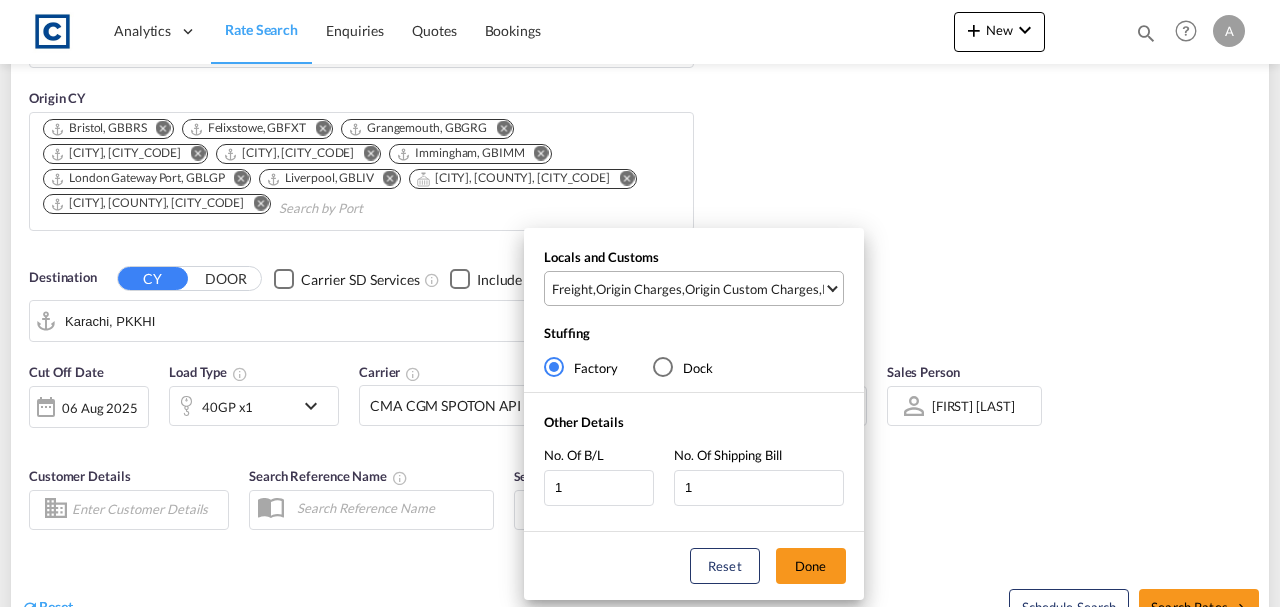 click on "Freight ,
Origin Charges ,
Origin Custom Charges ,
Pickup Charges" at bounding box center [696, 288] 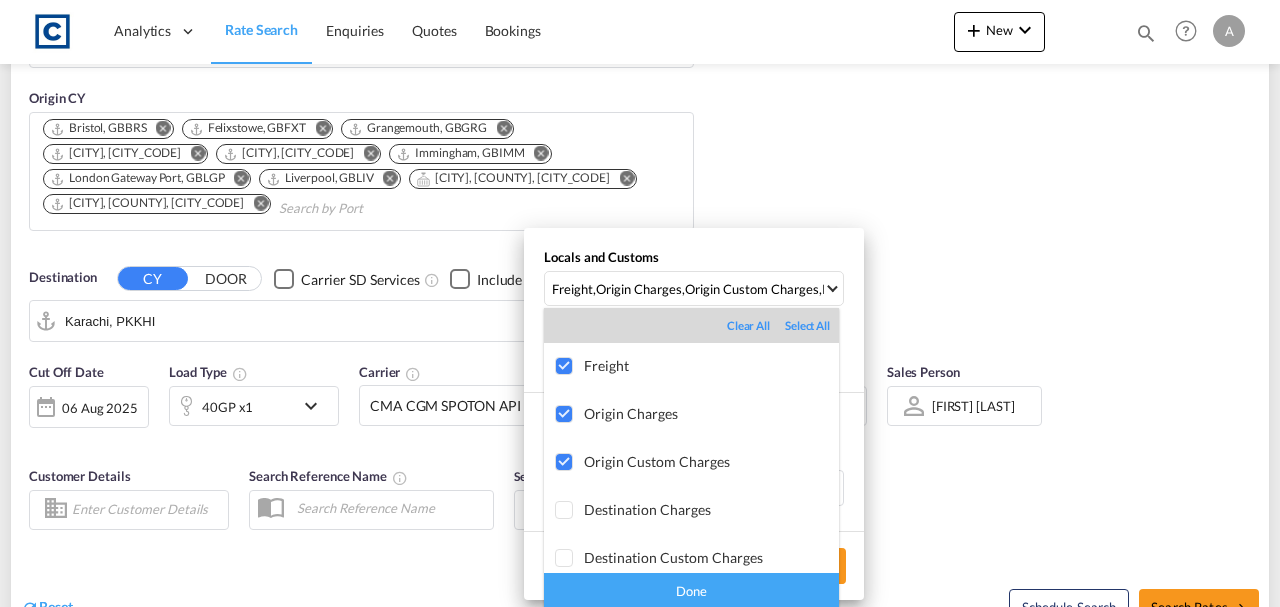 click at bounding box center (640, 303) 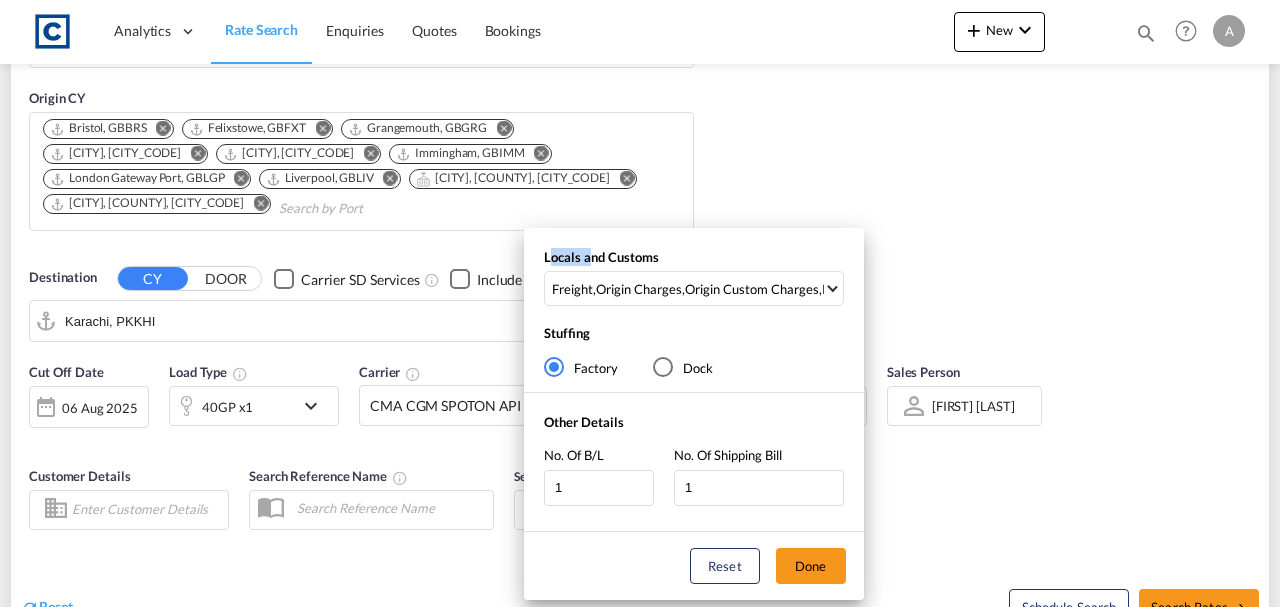 click on "Locals and Customs
Freight ,
Origin Charges ,
Origin Custom Charges ,
Pickup Charges Stuffing Factory
Dock Other Details
No. Of B/L 1
No. Of Shipping Bill
1     Reset Done" at bounding box center [640, 303] 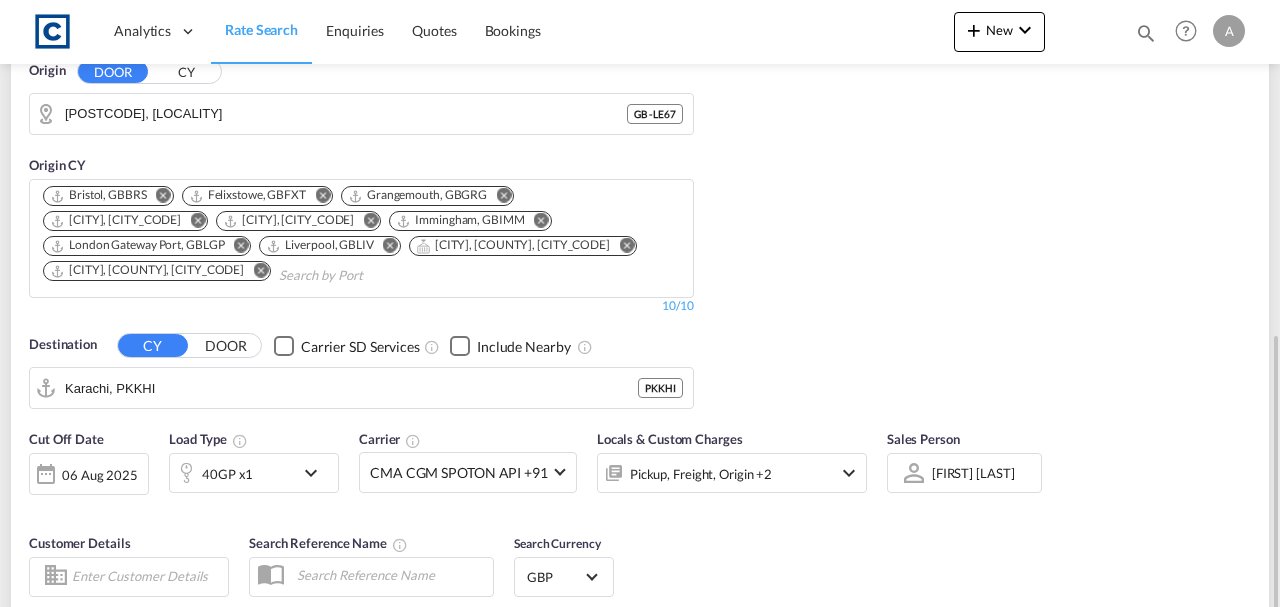 scroll, scrollTop: 400, scrollLeft: 0, axis: vertical 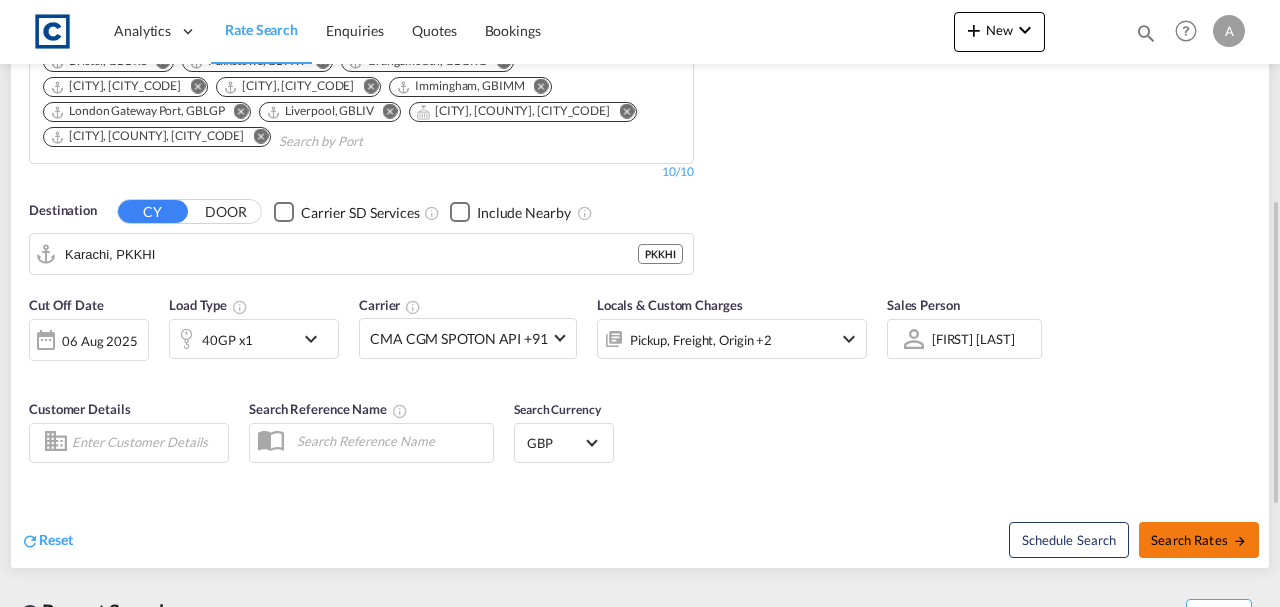 click on "Search Rates" at bounding box center [1199, 540] 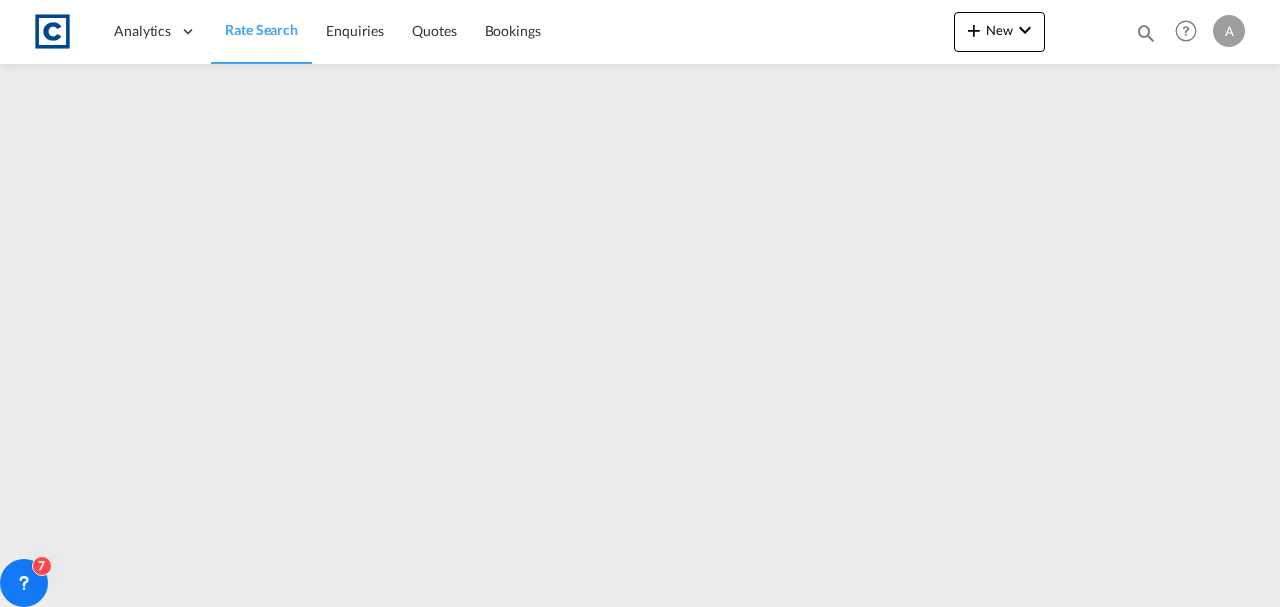 scroll, scrollTop: 0, scrollLeft: 0, axis: both 